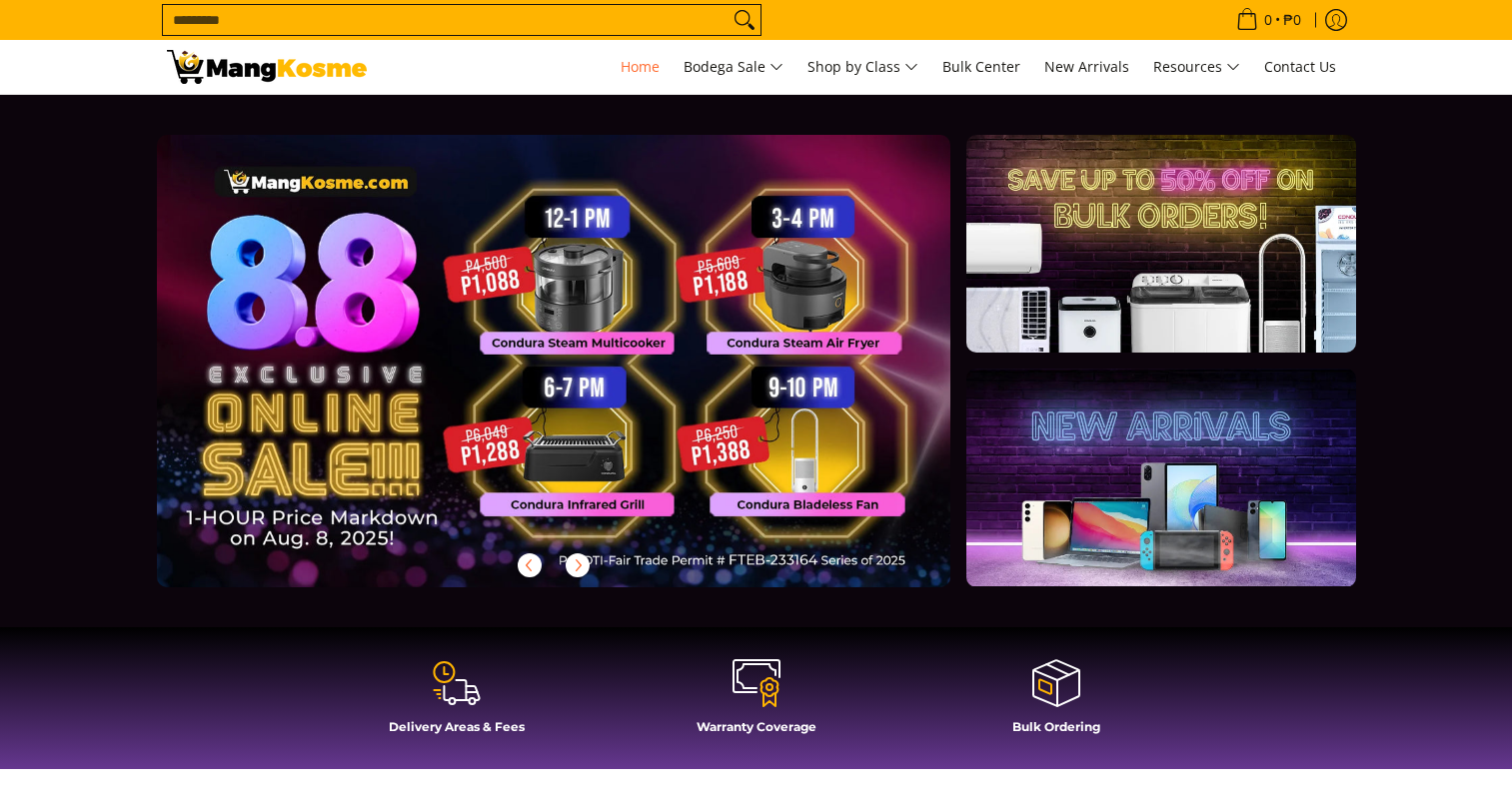 scroll, scrollTop: 0, scrollLeft: 0, axis: both 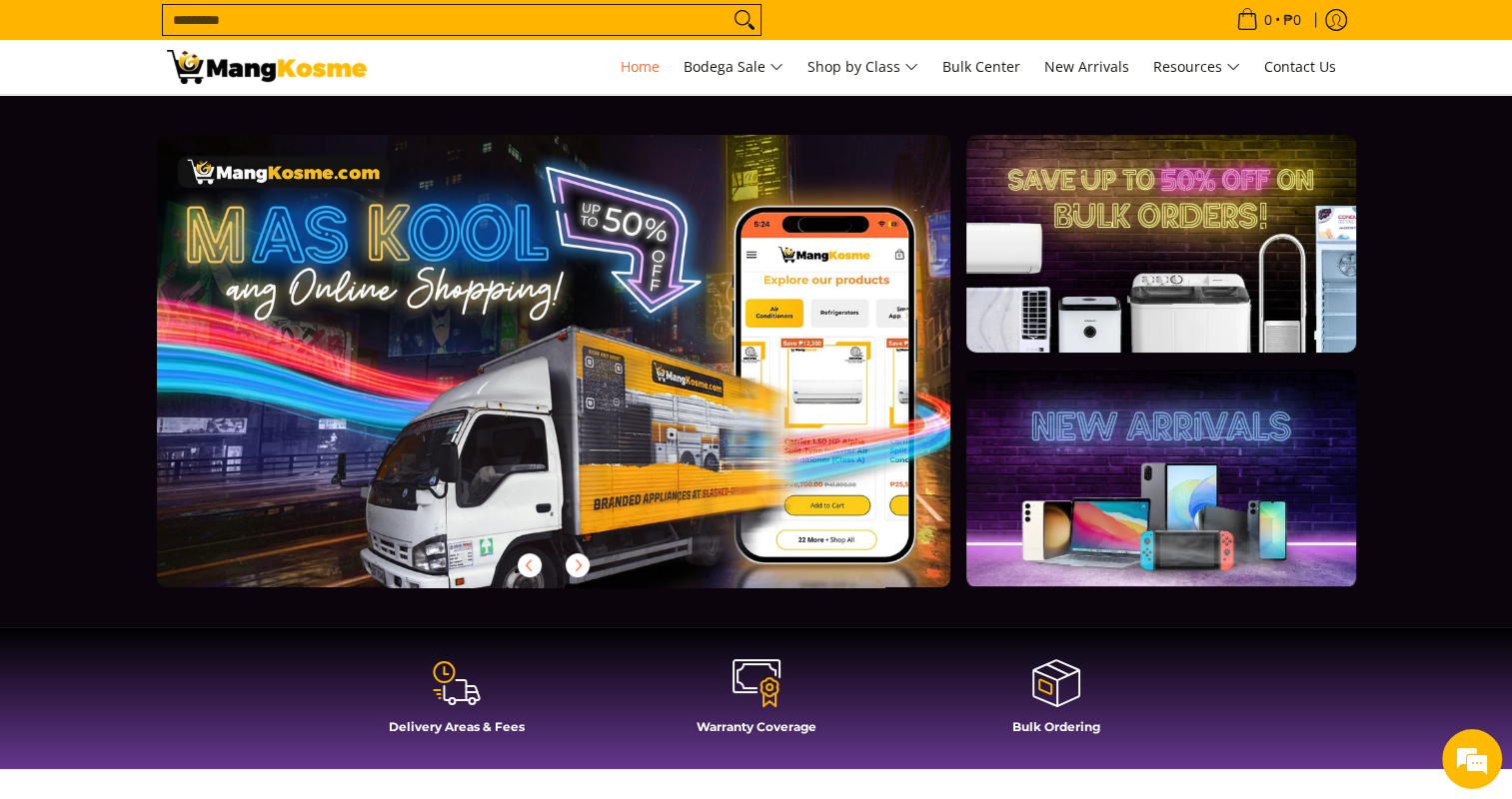 click at bounding box center [586, 377] 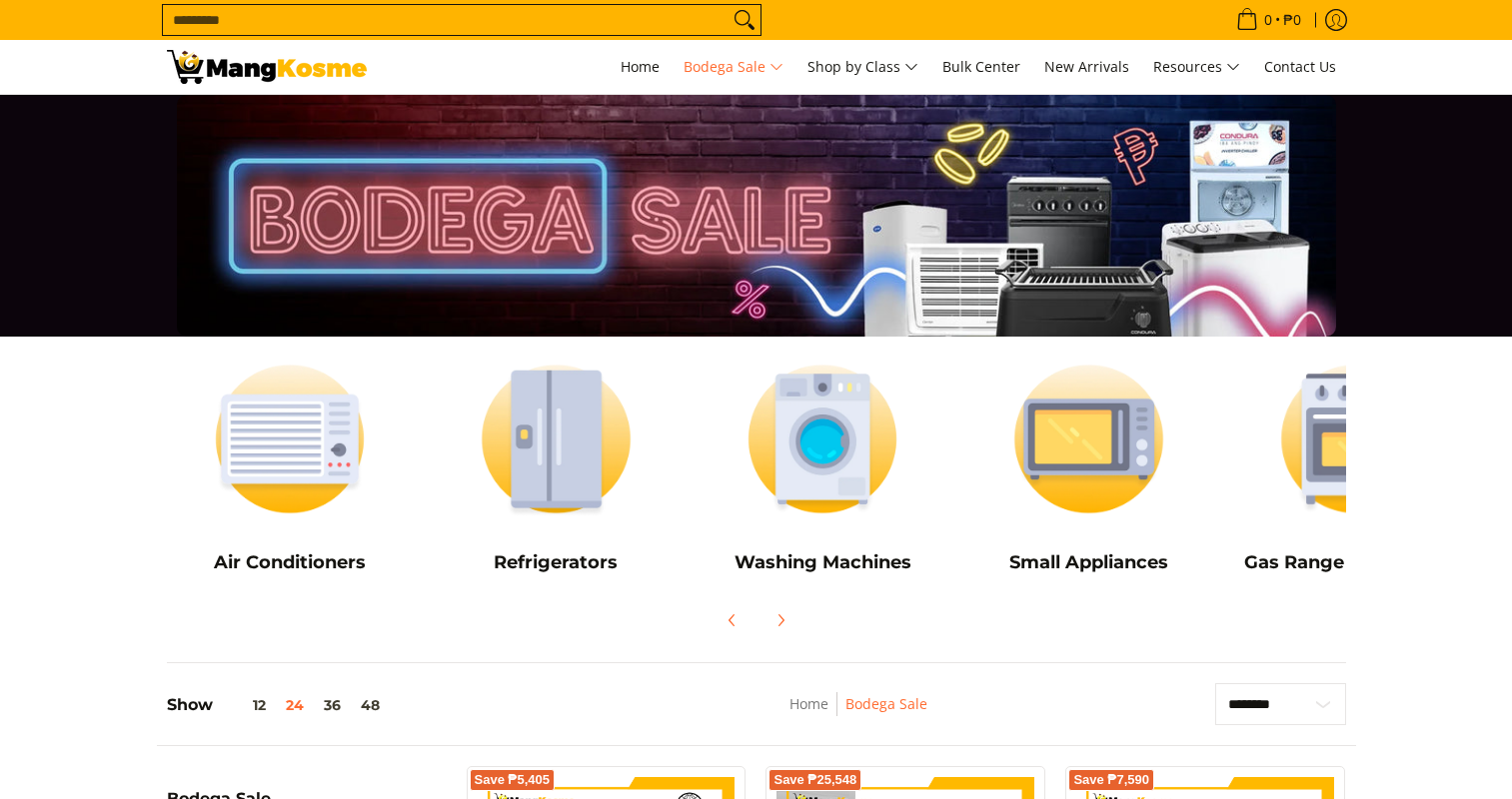 scroll, scrollTop: 458, scrollLeft: 0, axis: vertical 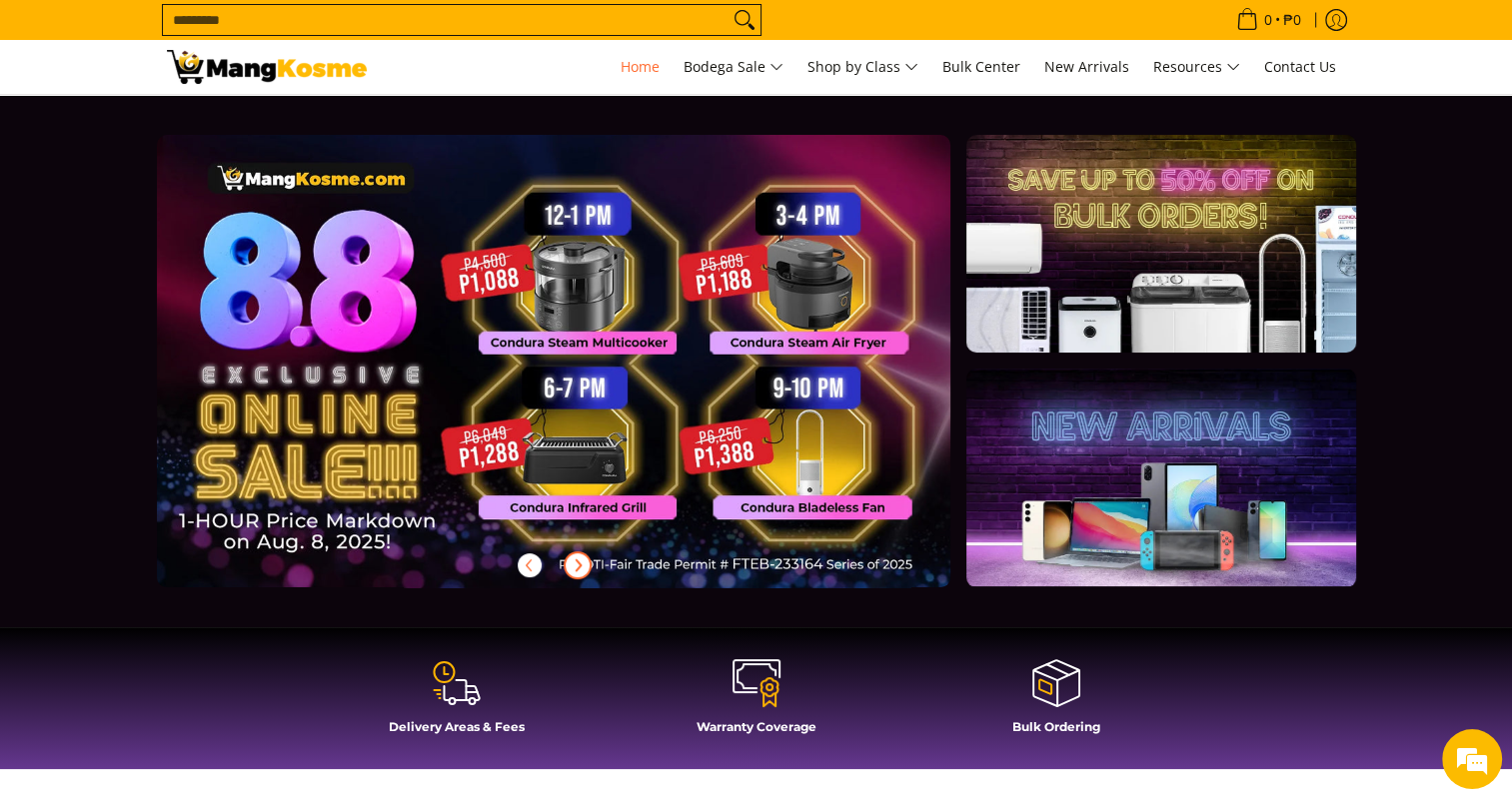 click 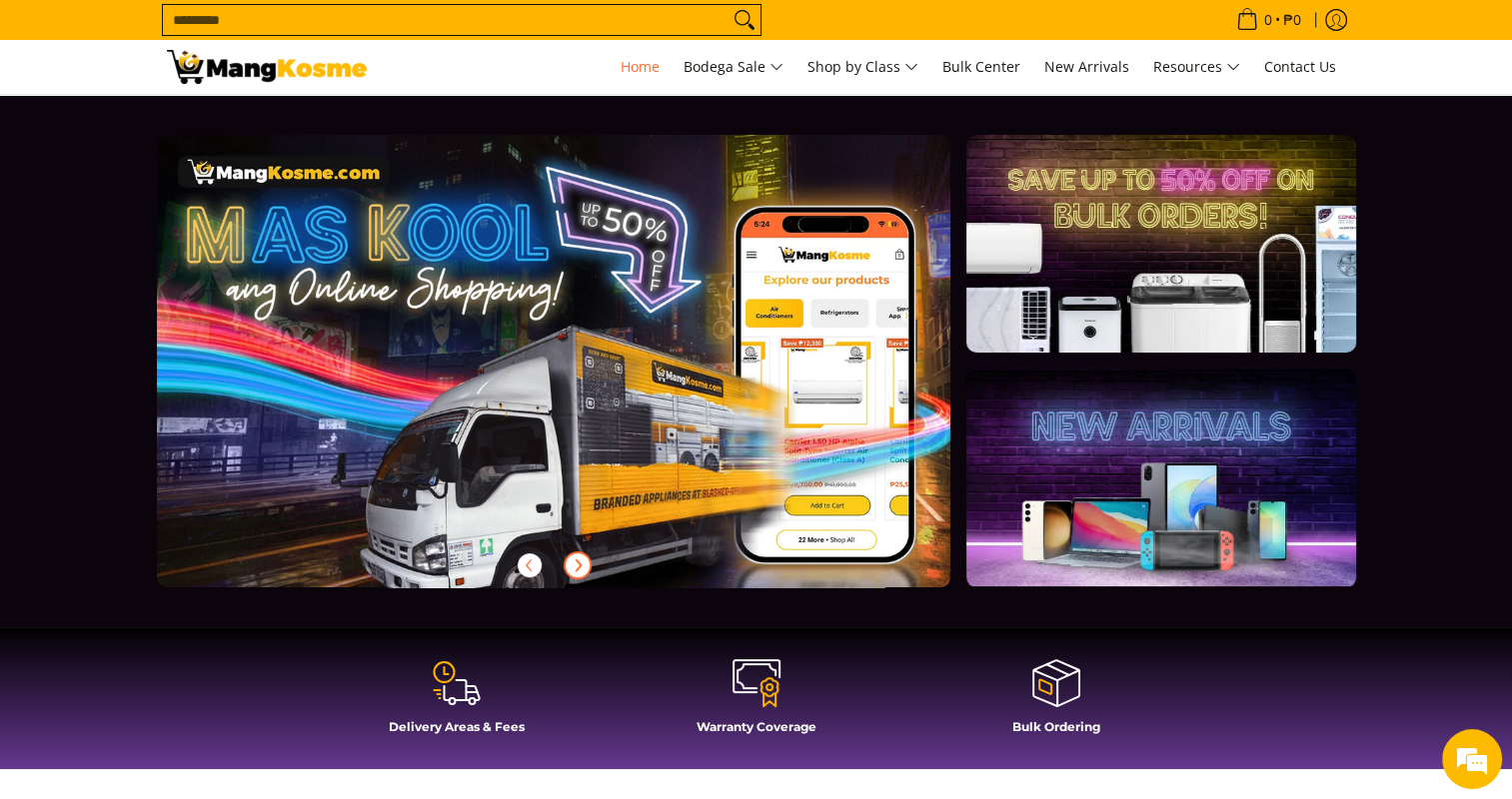 click 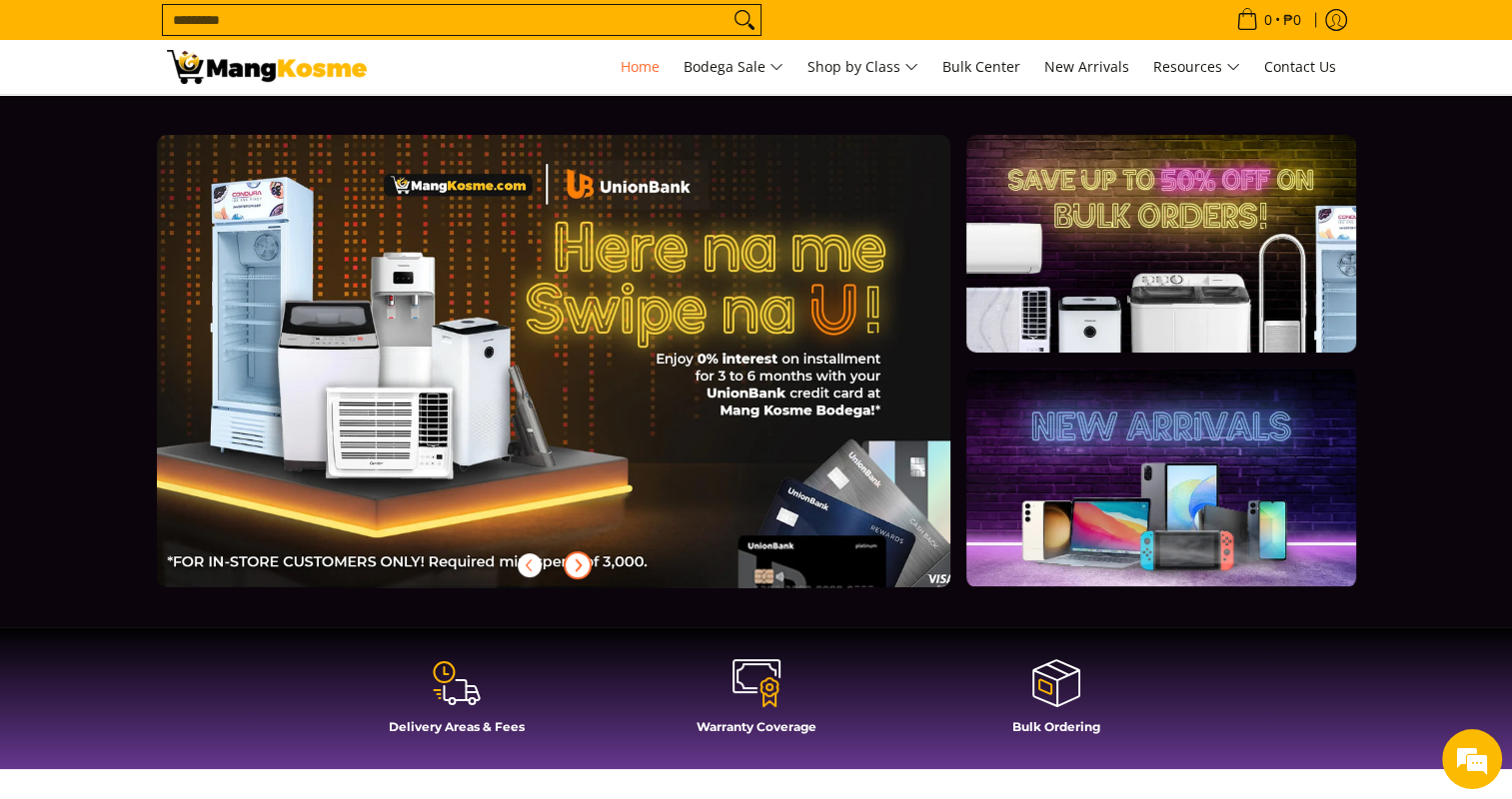 click 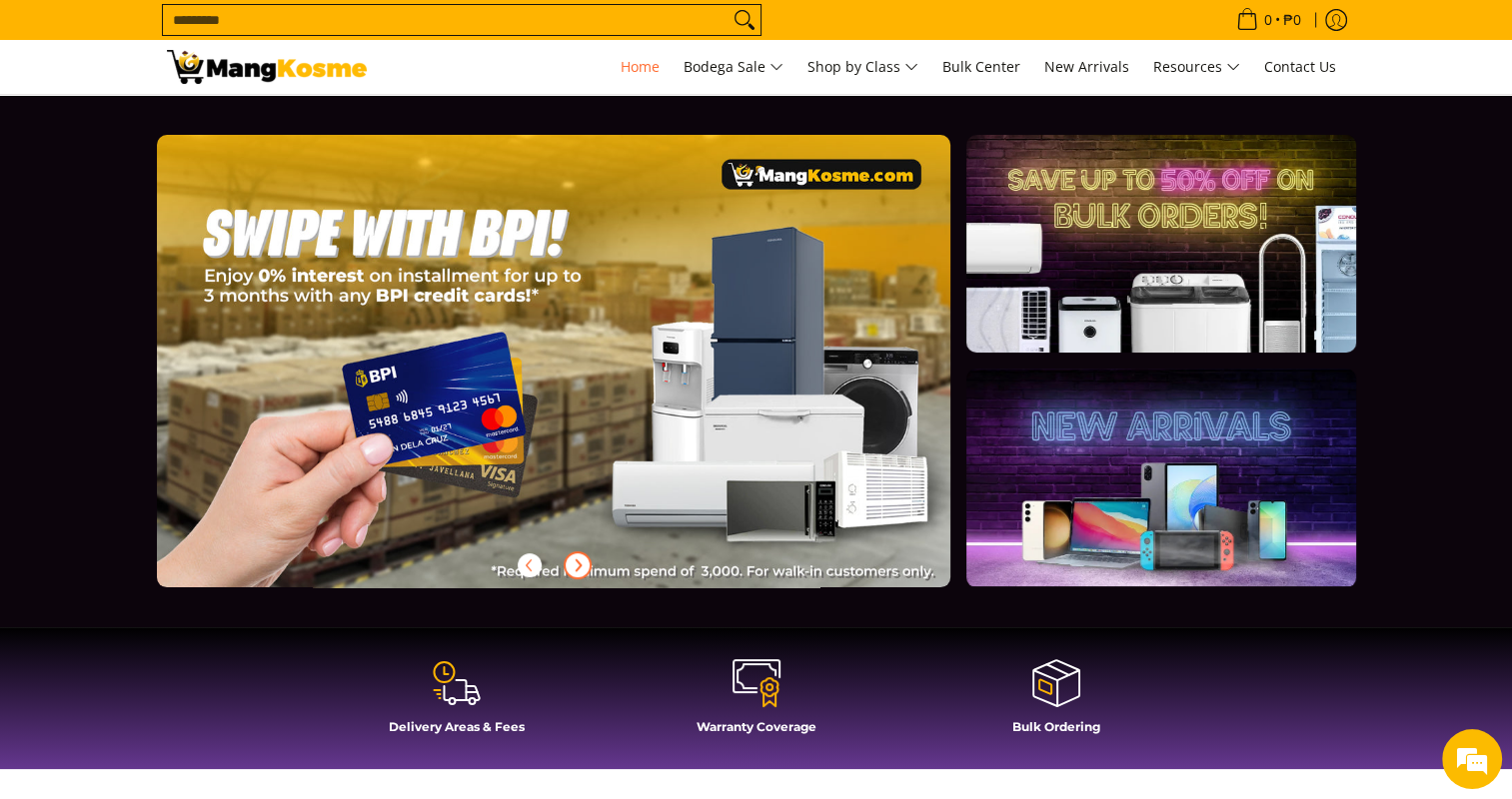 click 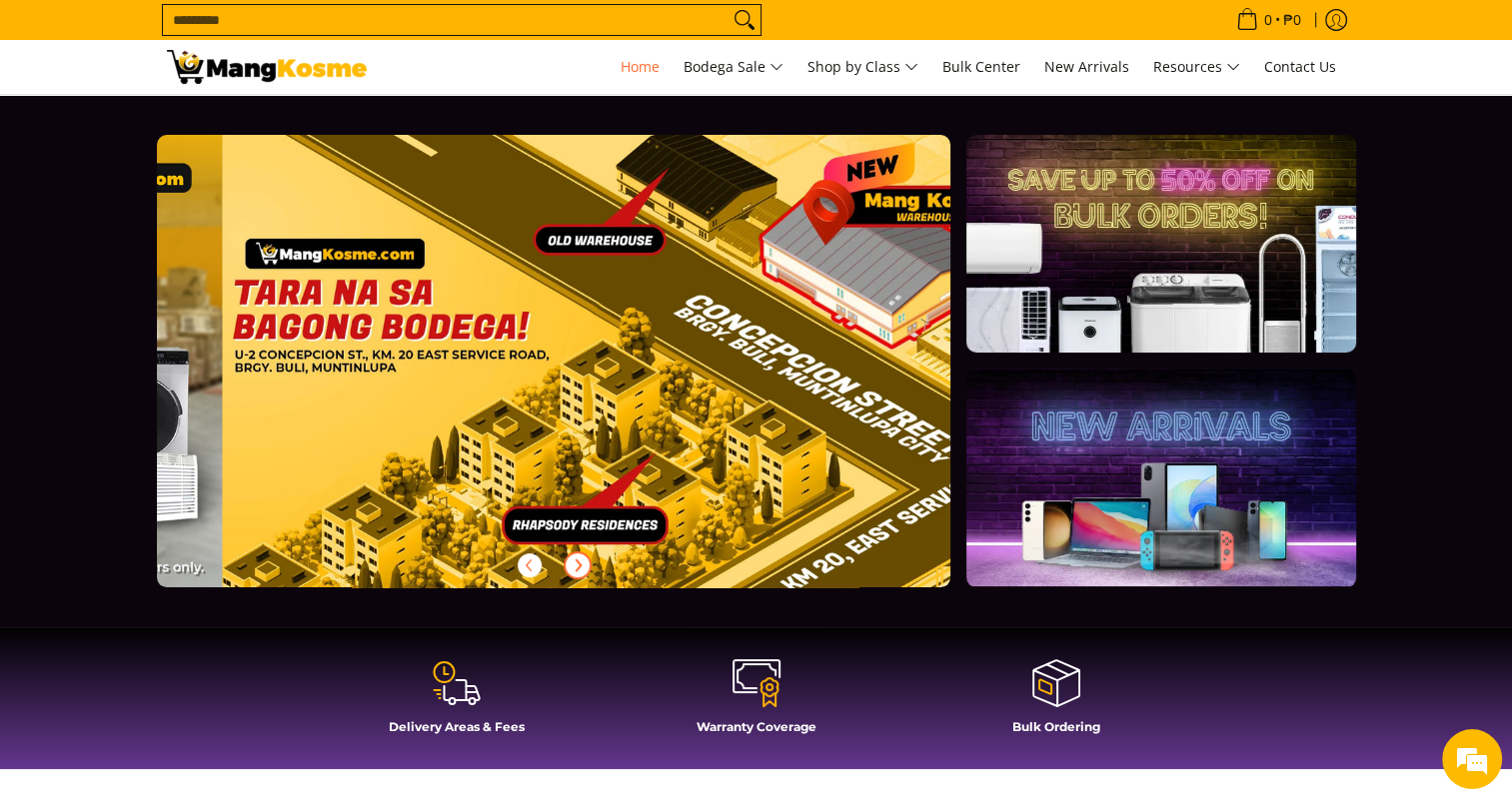scroll, scrollTop: 0, scrollLeft: 3178, axis: horizontal 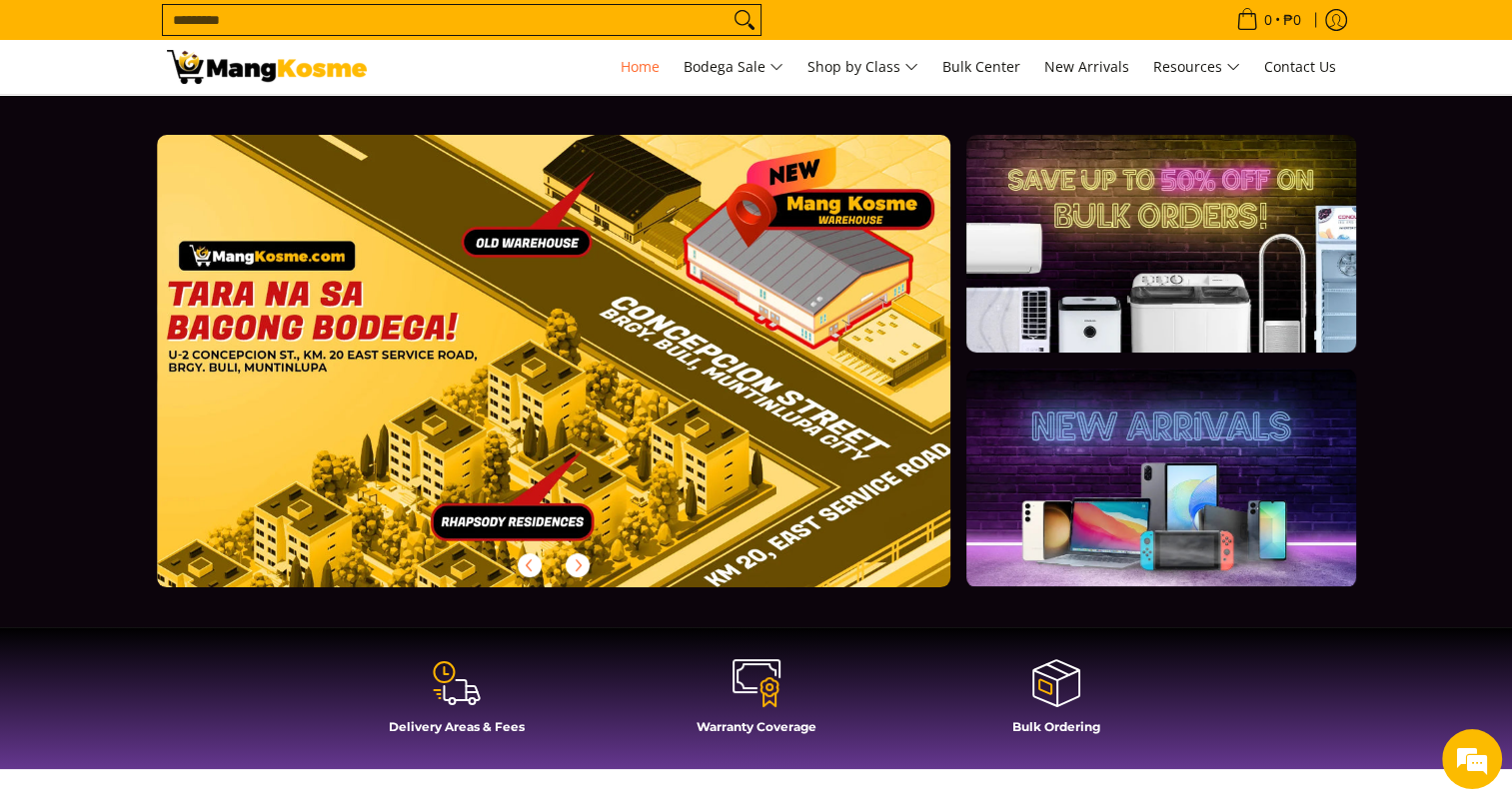 click on "Search..." at bounding box center (446, 20) 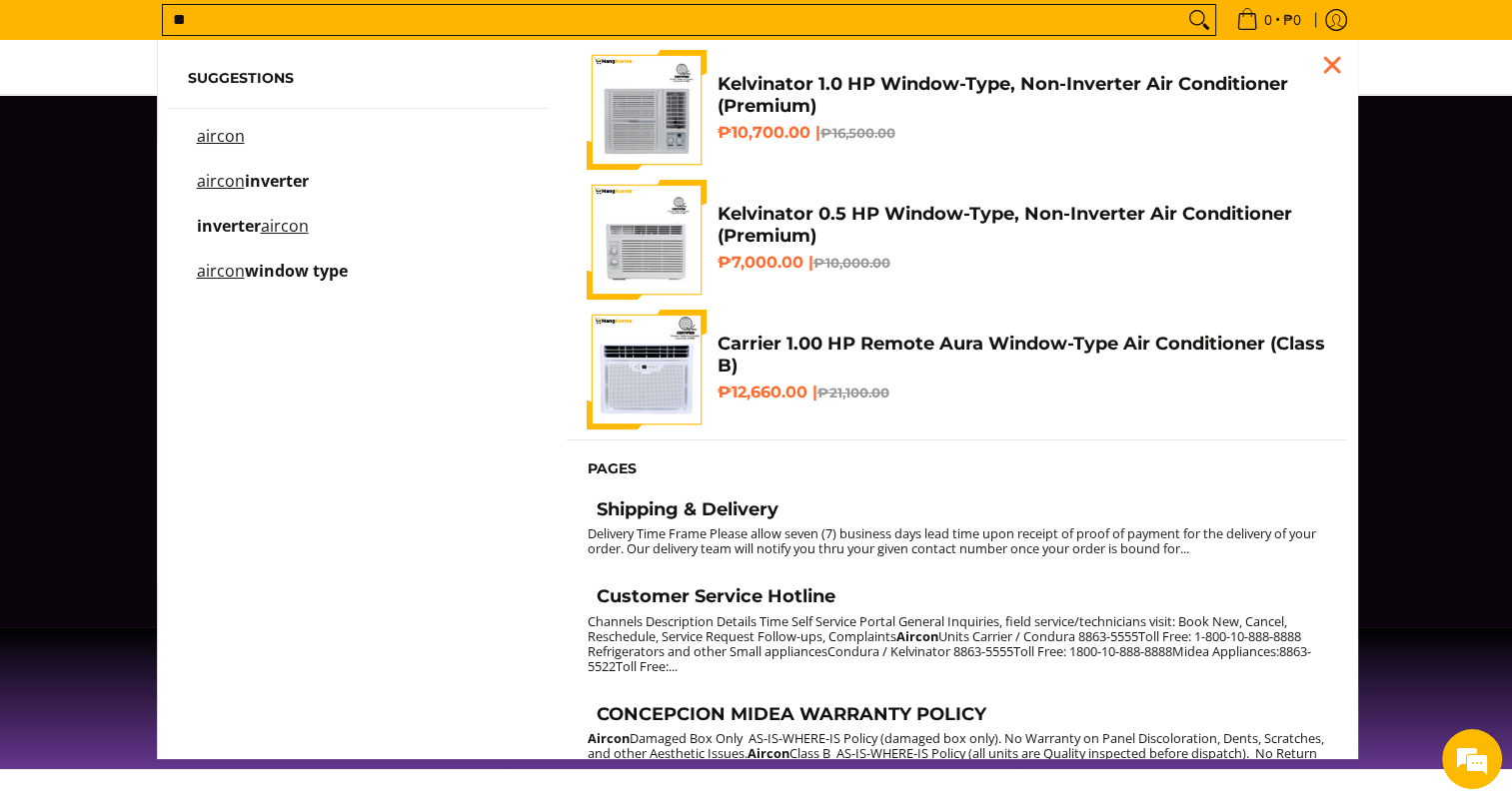 type on "*" 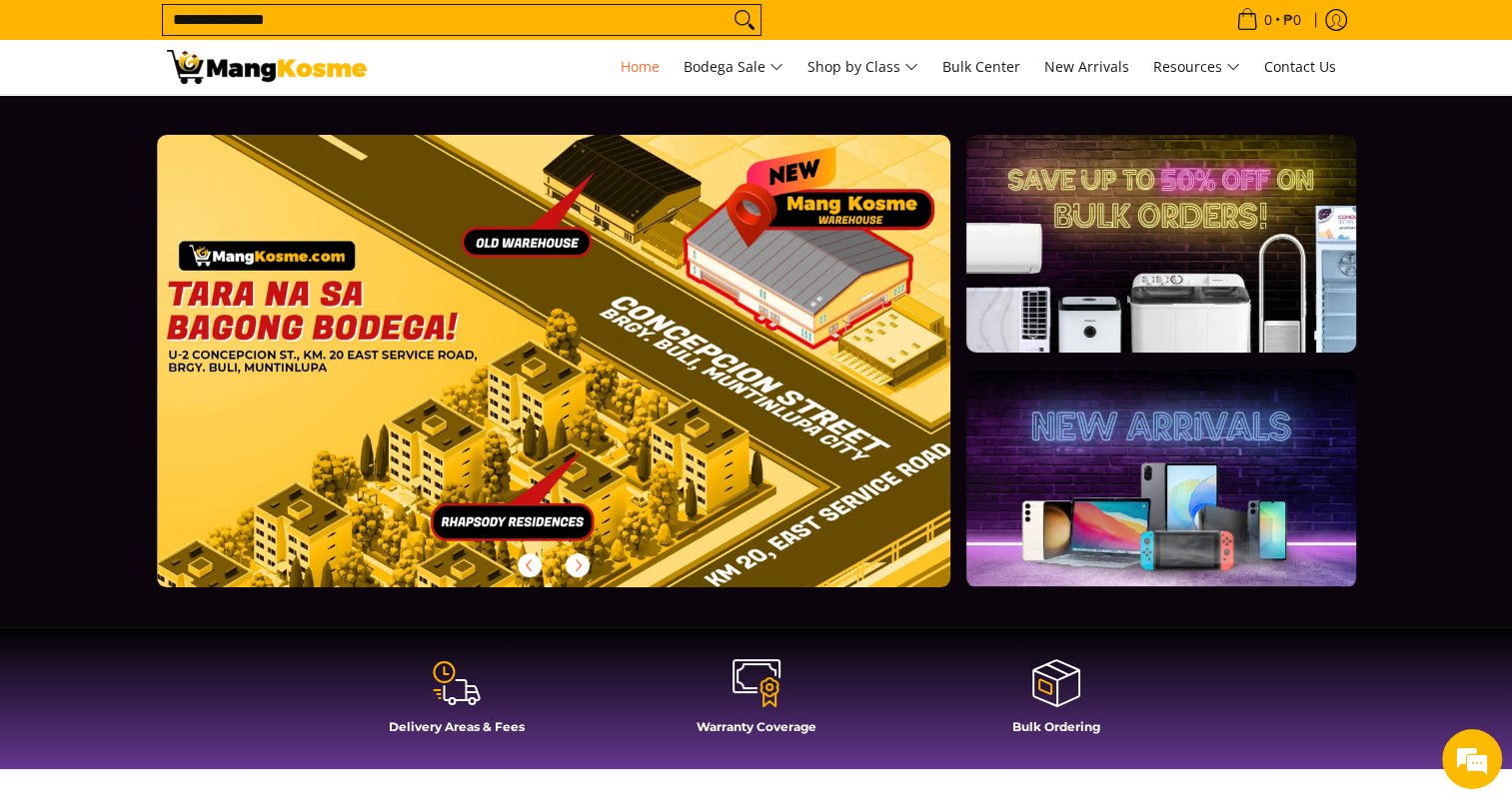 type on "**********" 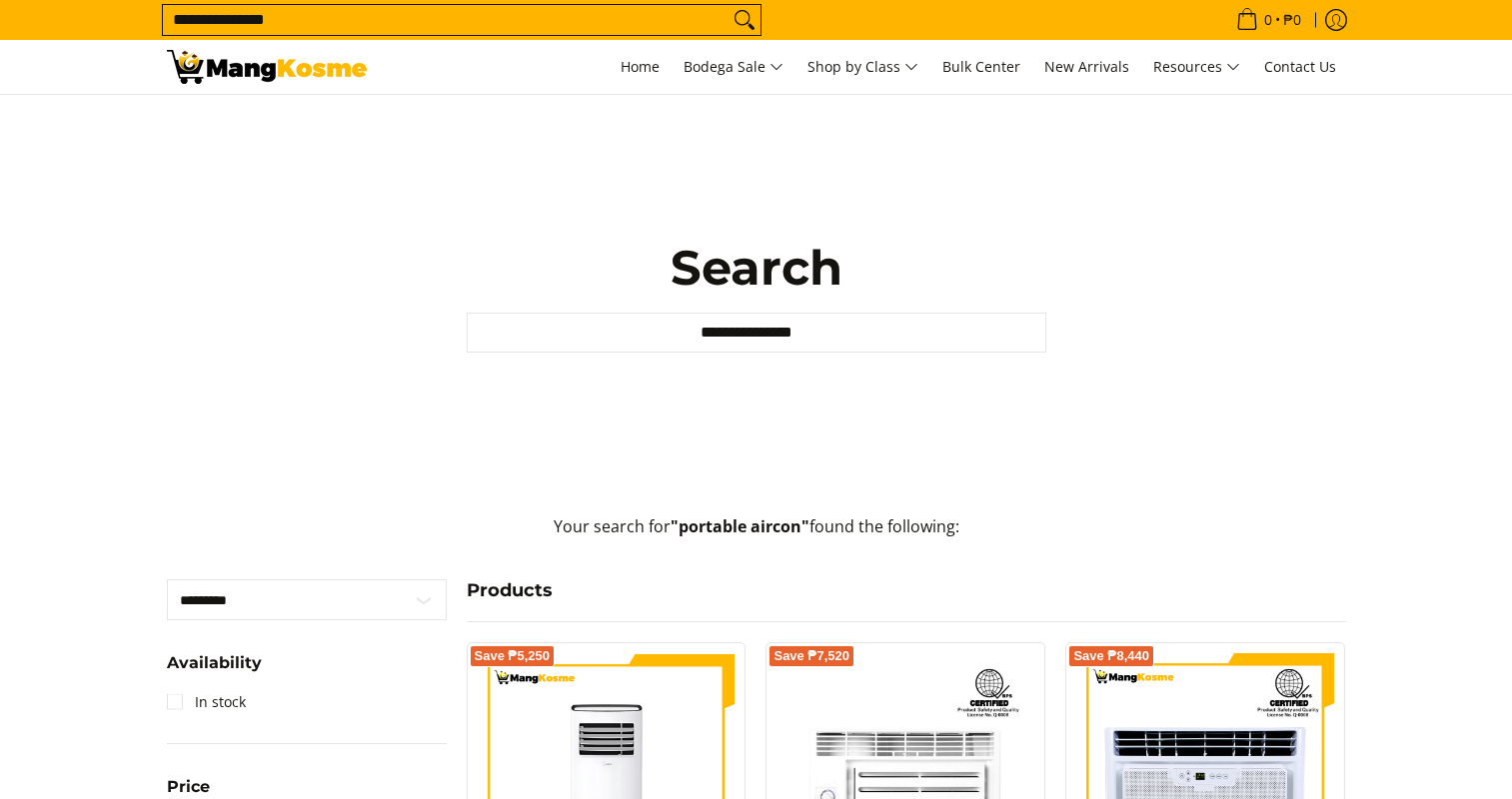 scroll, scrollTop: 0, scrollLeft: 0, axis: both 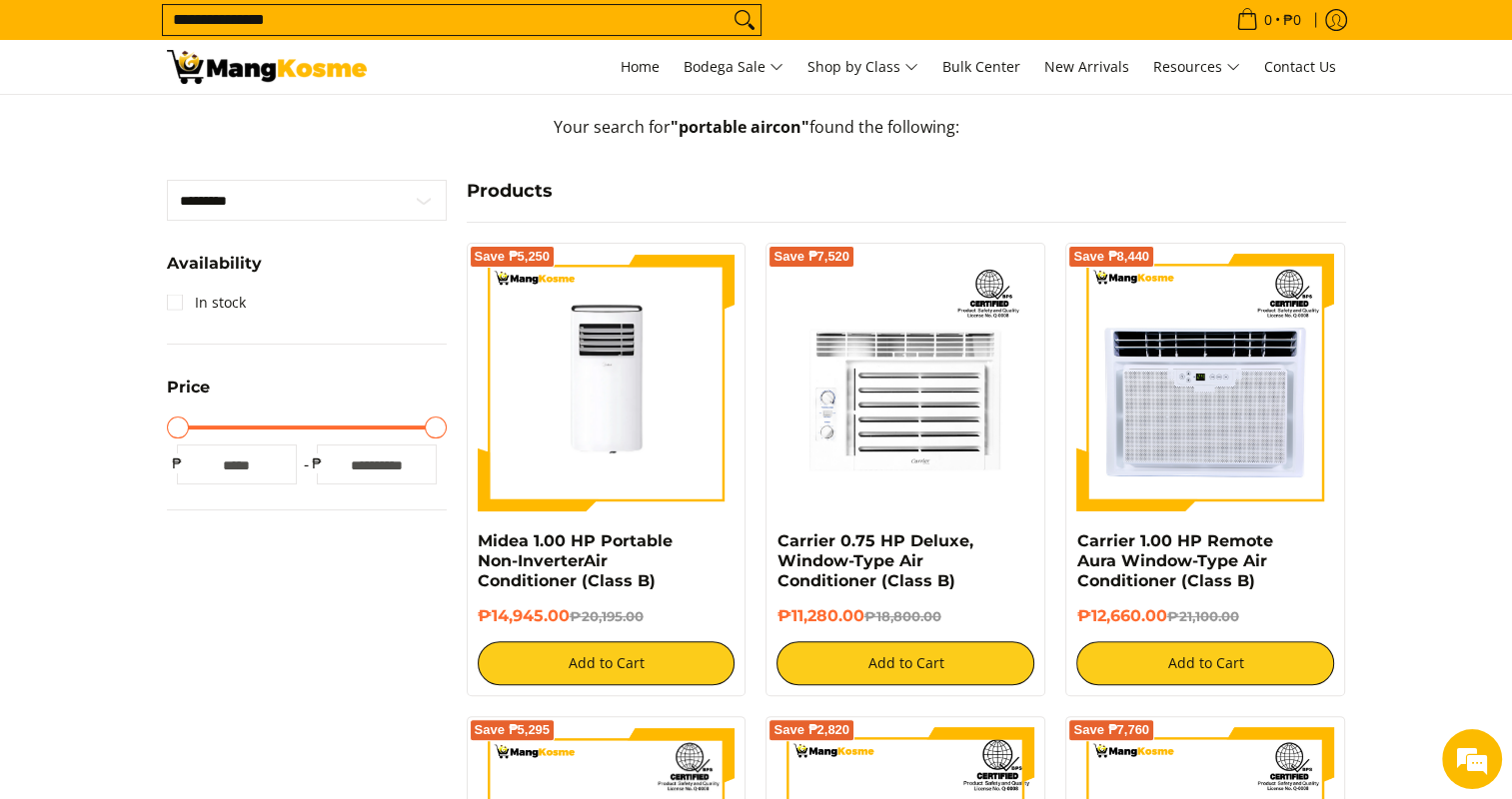 click at bounding box center [267, 67] 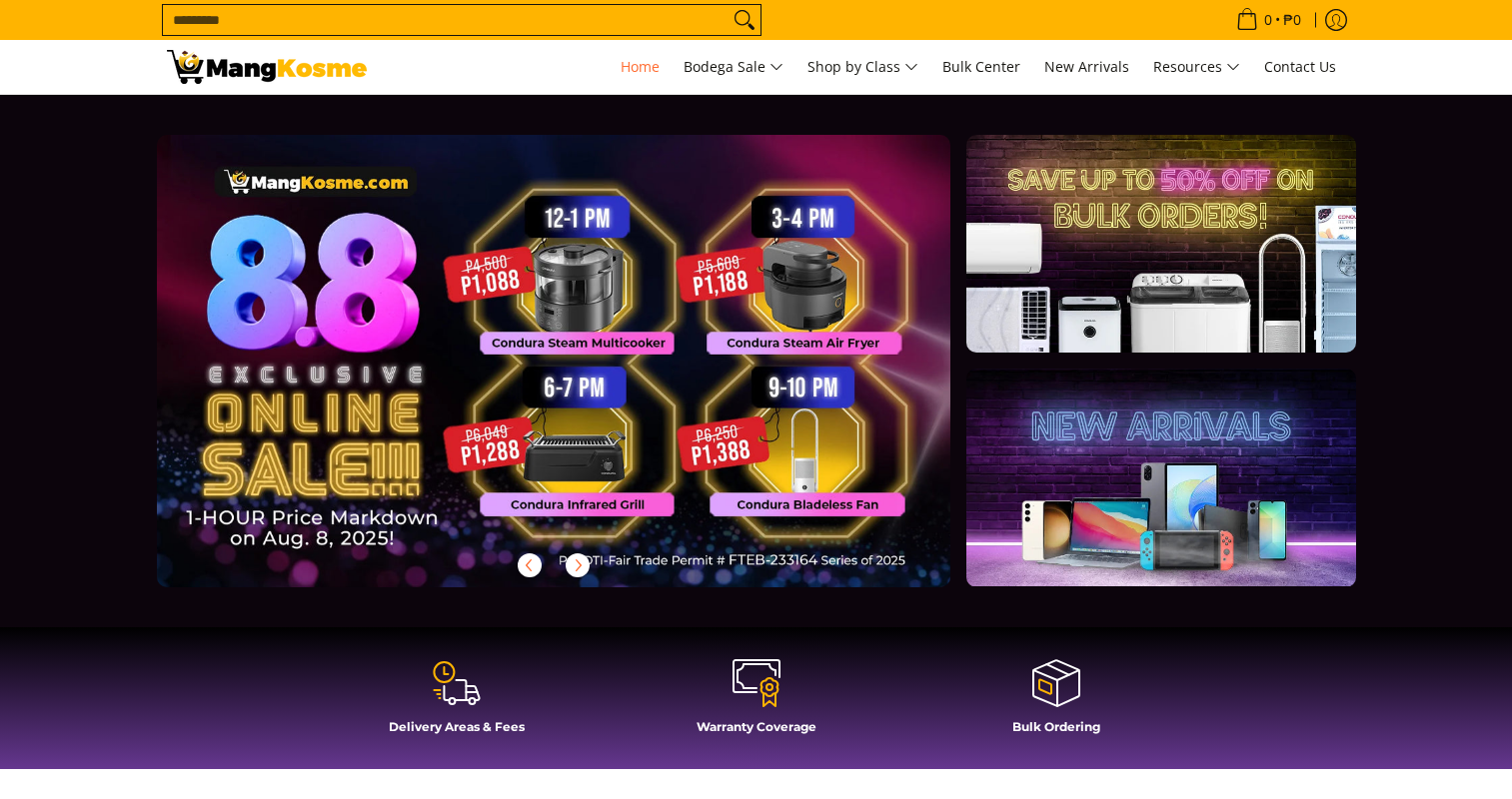 scroll, scrollTop: 499, scrollLeft: 0, axis: vertical 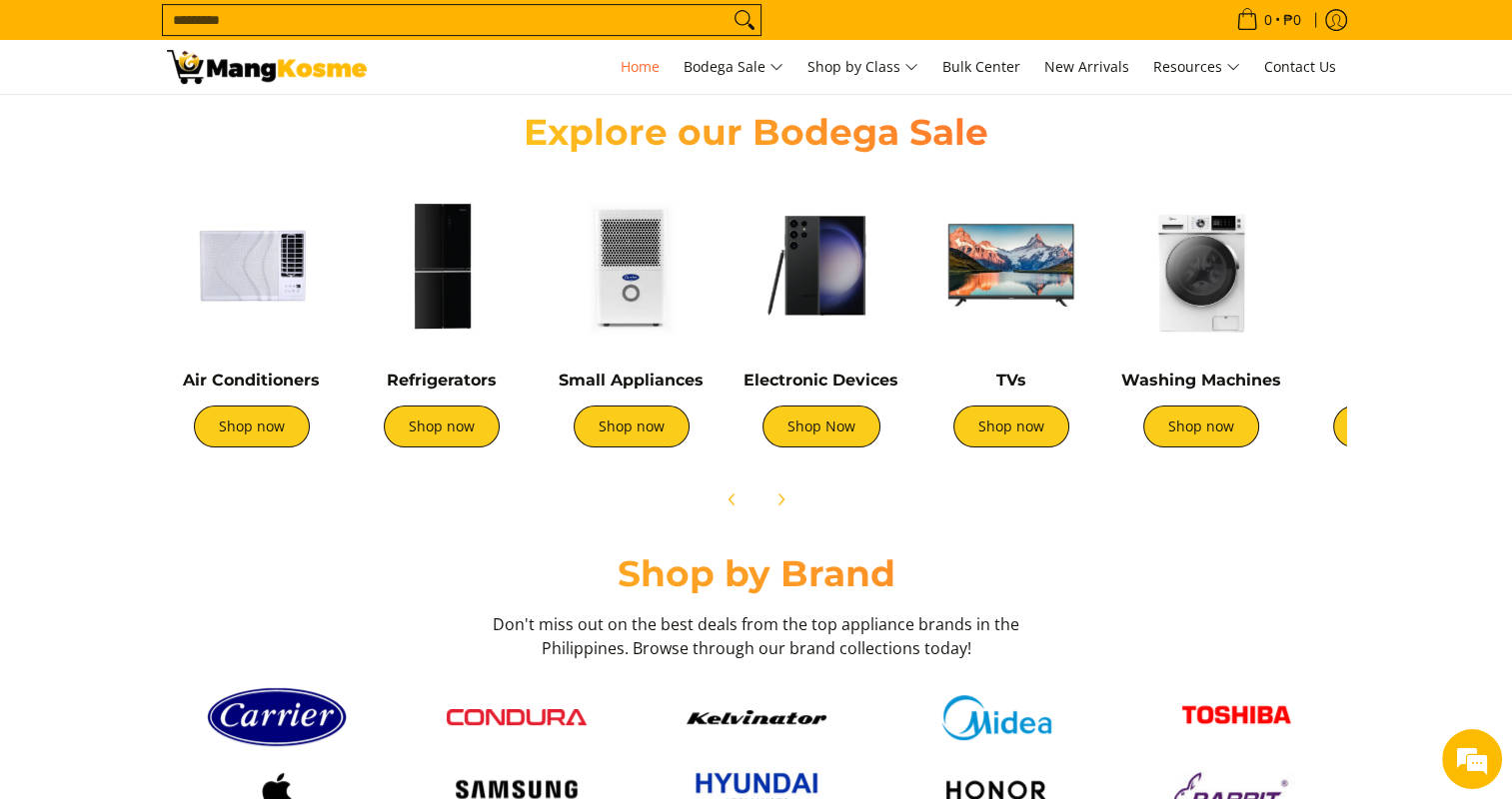 click on "Search..." at bounding box center [446, 20] 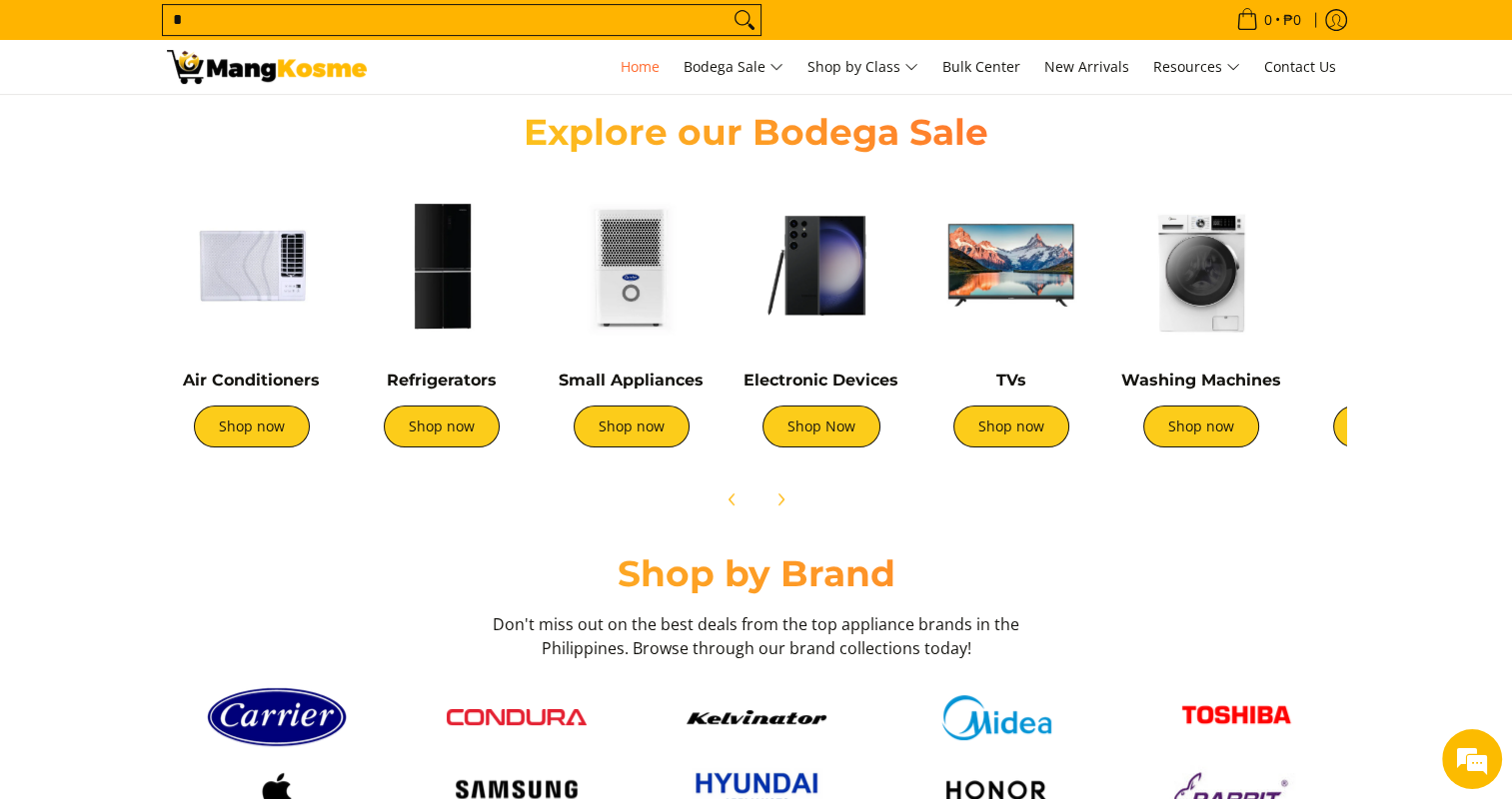 scroll, scrollTop: 614, scrollLeft: 0, axis: vertical 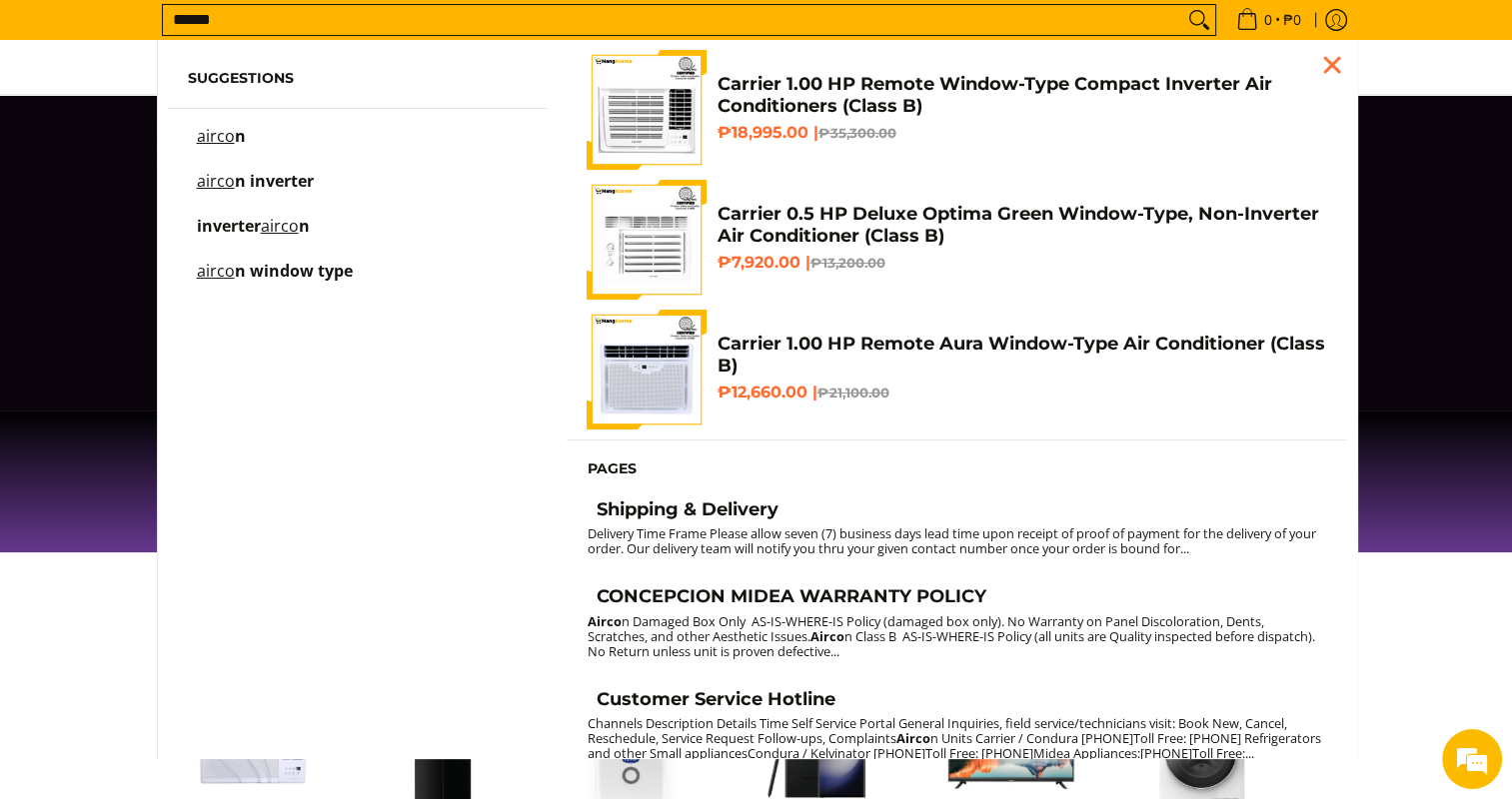 type on "******" 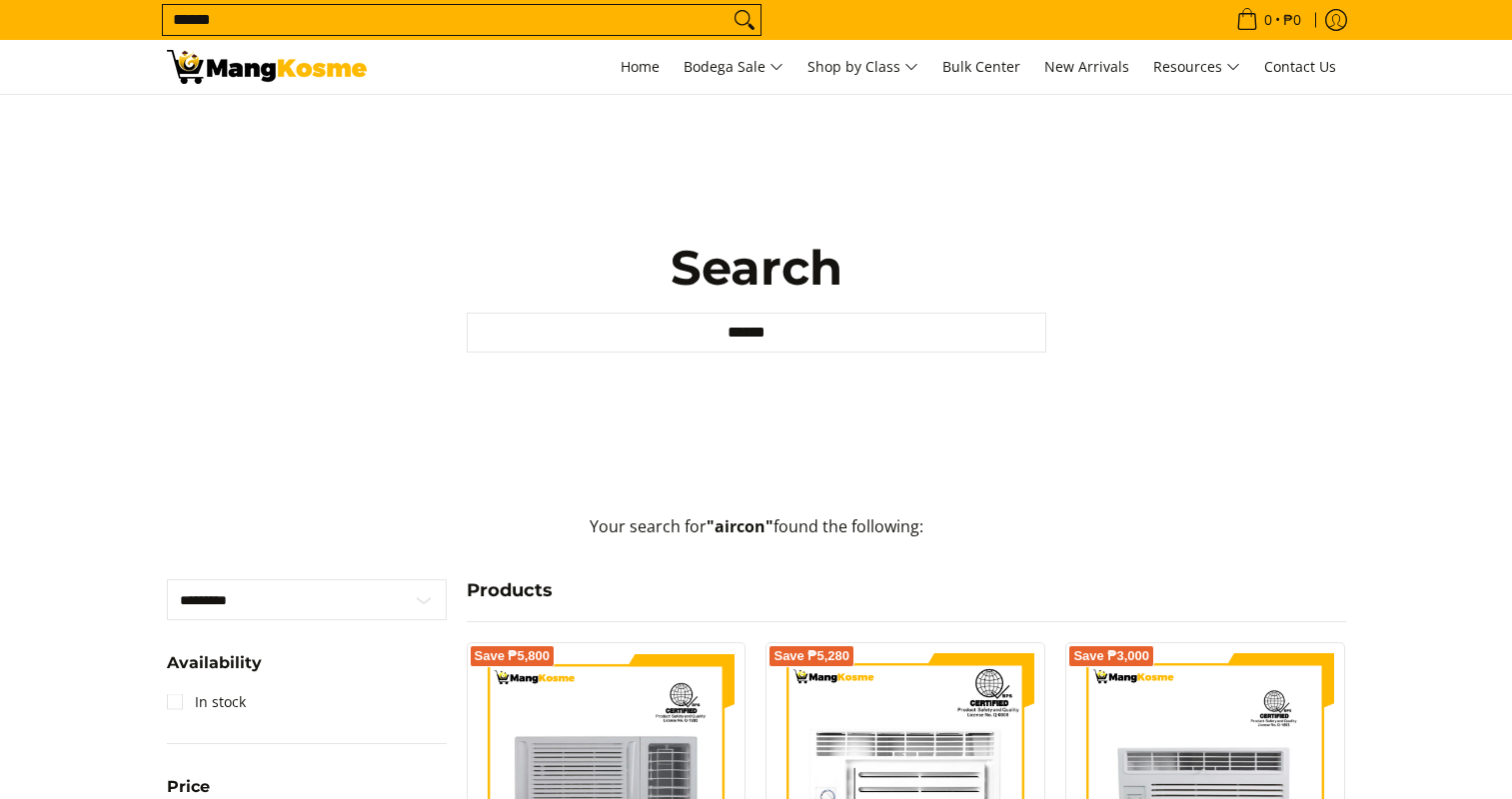 scroll, scrollTop: 0, scrollLeft: 0, axis: both 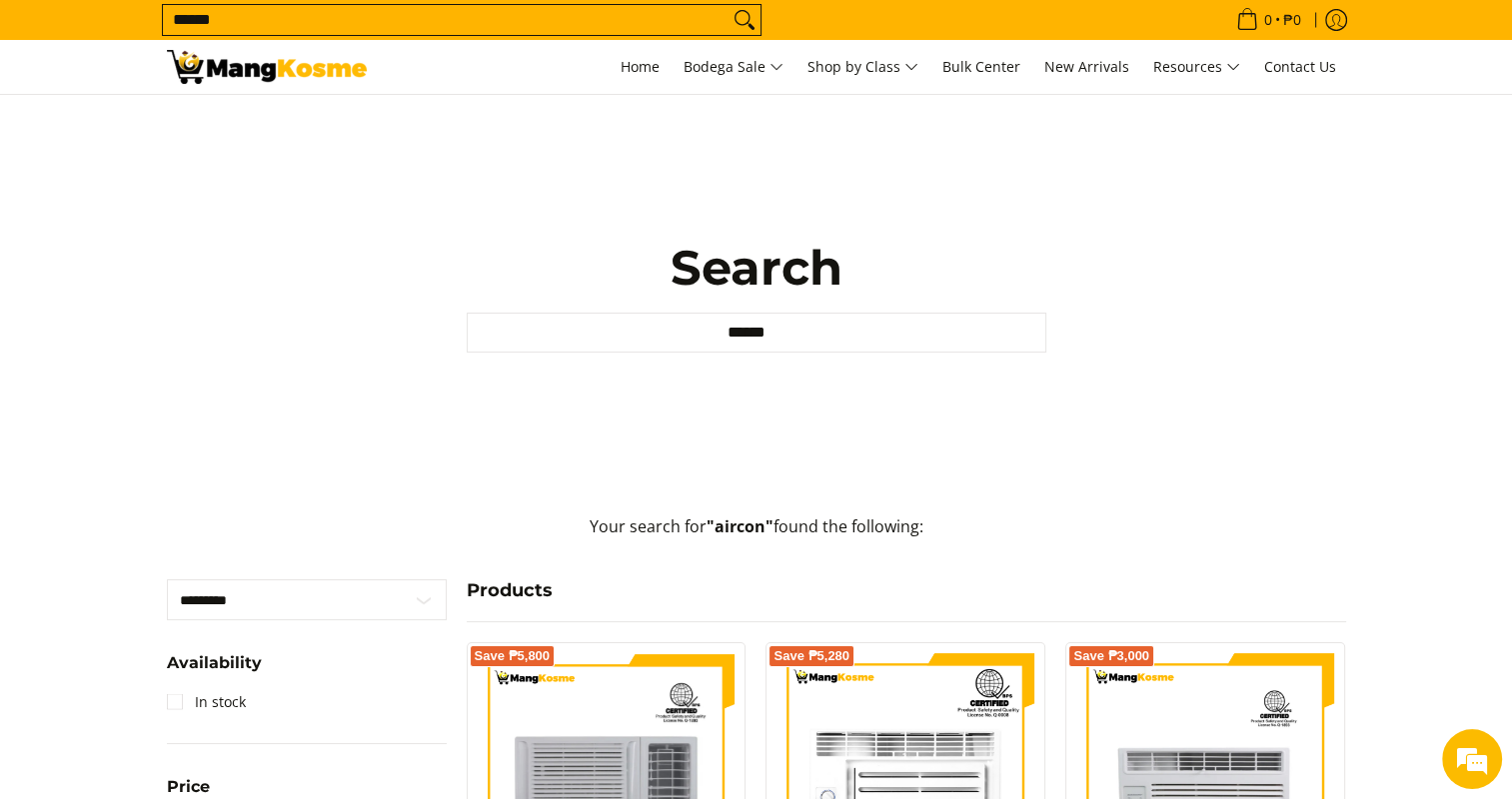 click on "******" at bounding box center [446, 20] 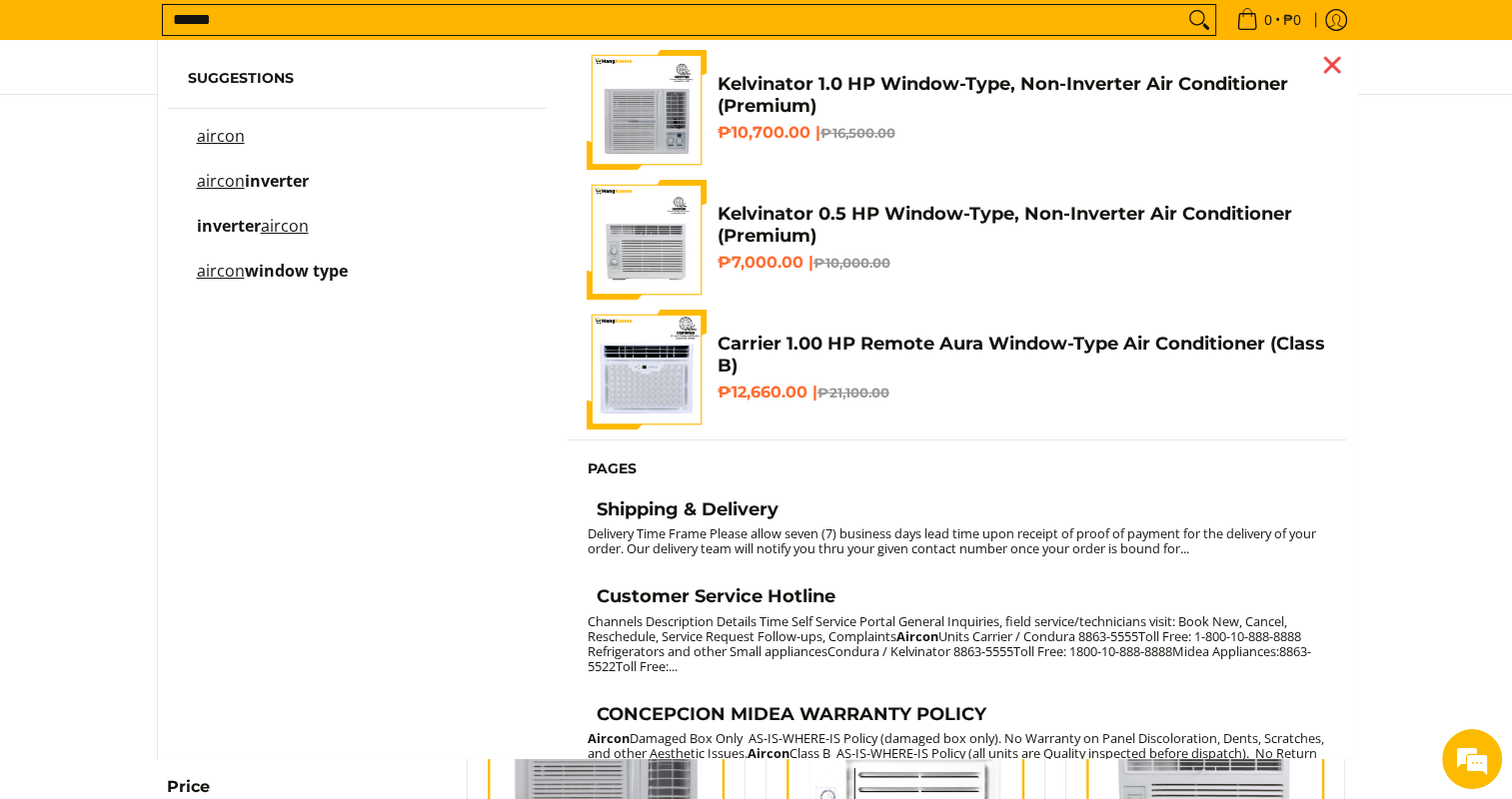 click at bounding box center (1332, 65) 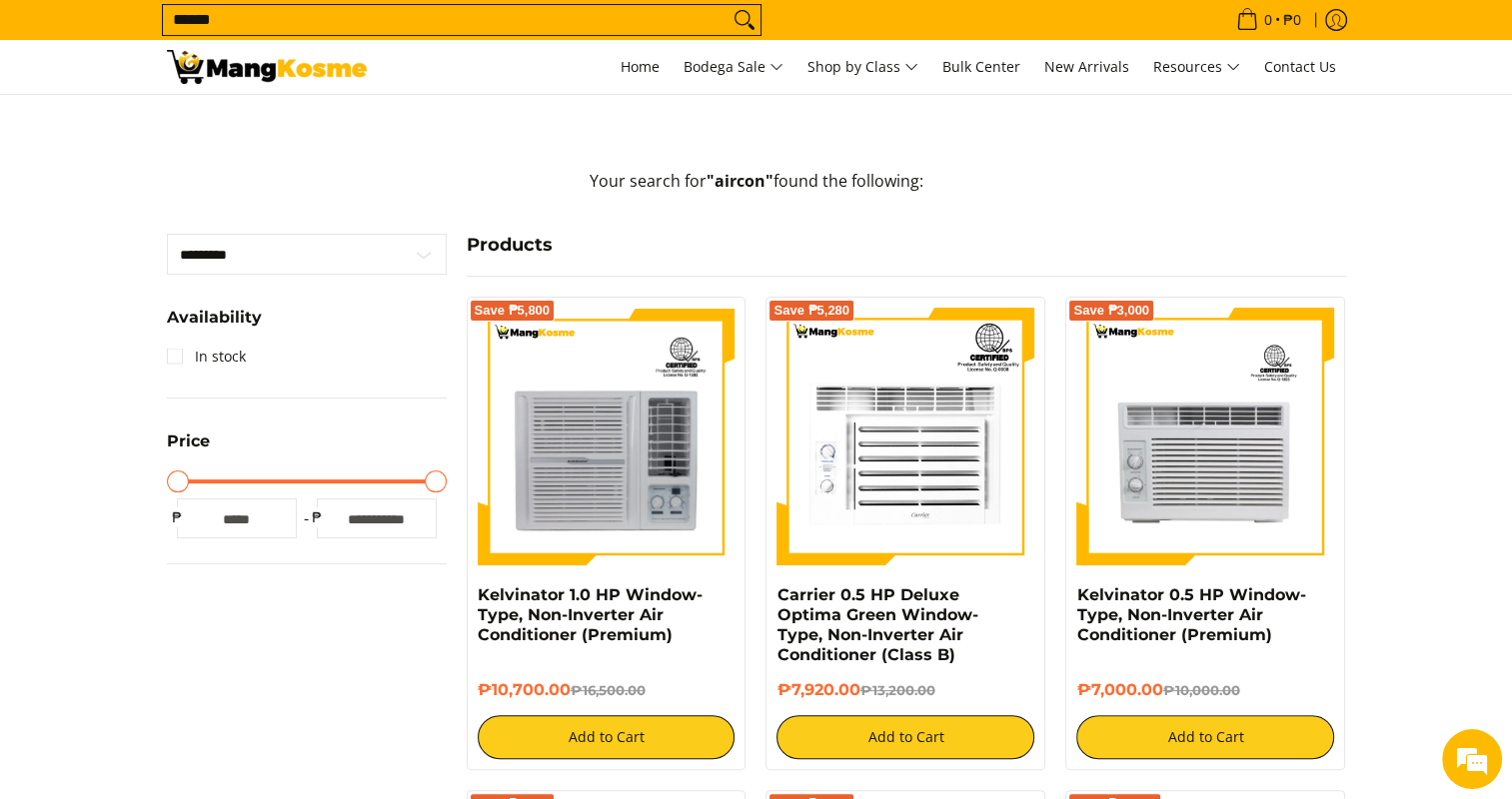 scroll, scrollTop: 0, scrollLeft: 0, axis: both 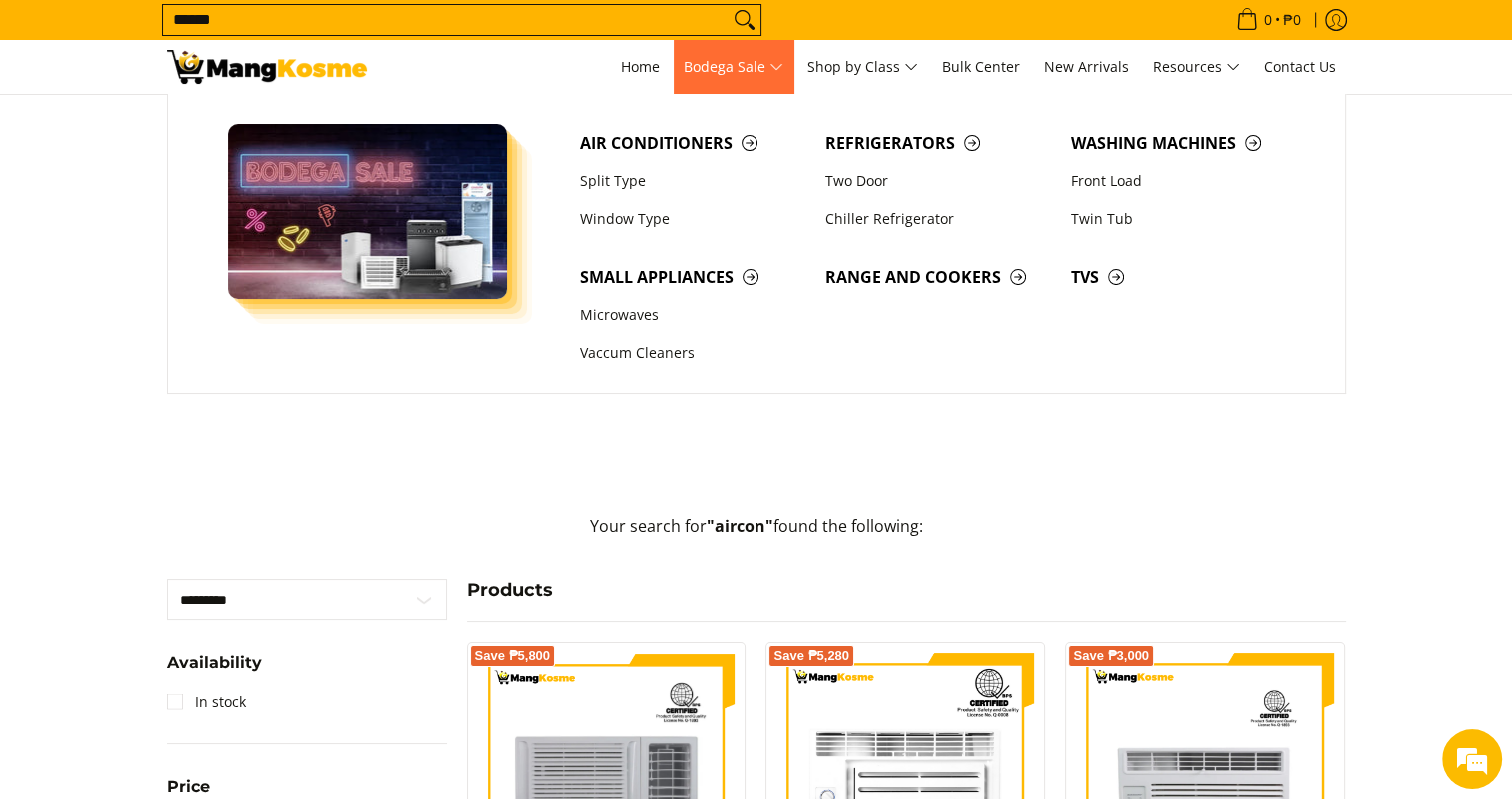 click on "Bodega Sale" at bounding box center [734, 67] 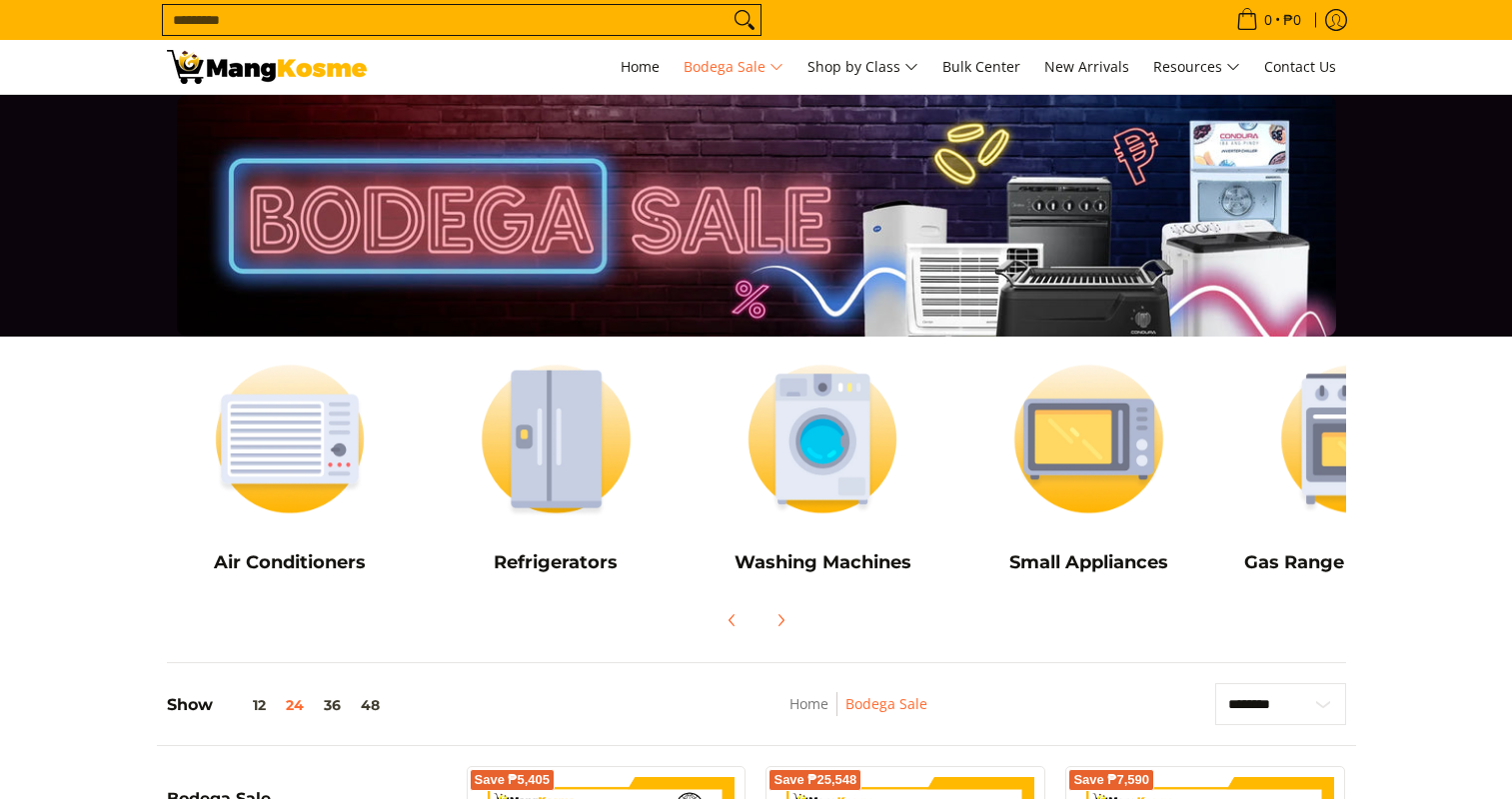 scroll, scrollTop: 0, scrollLeft: 0, axis: both 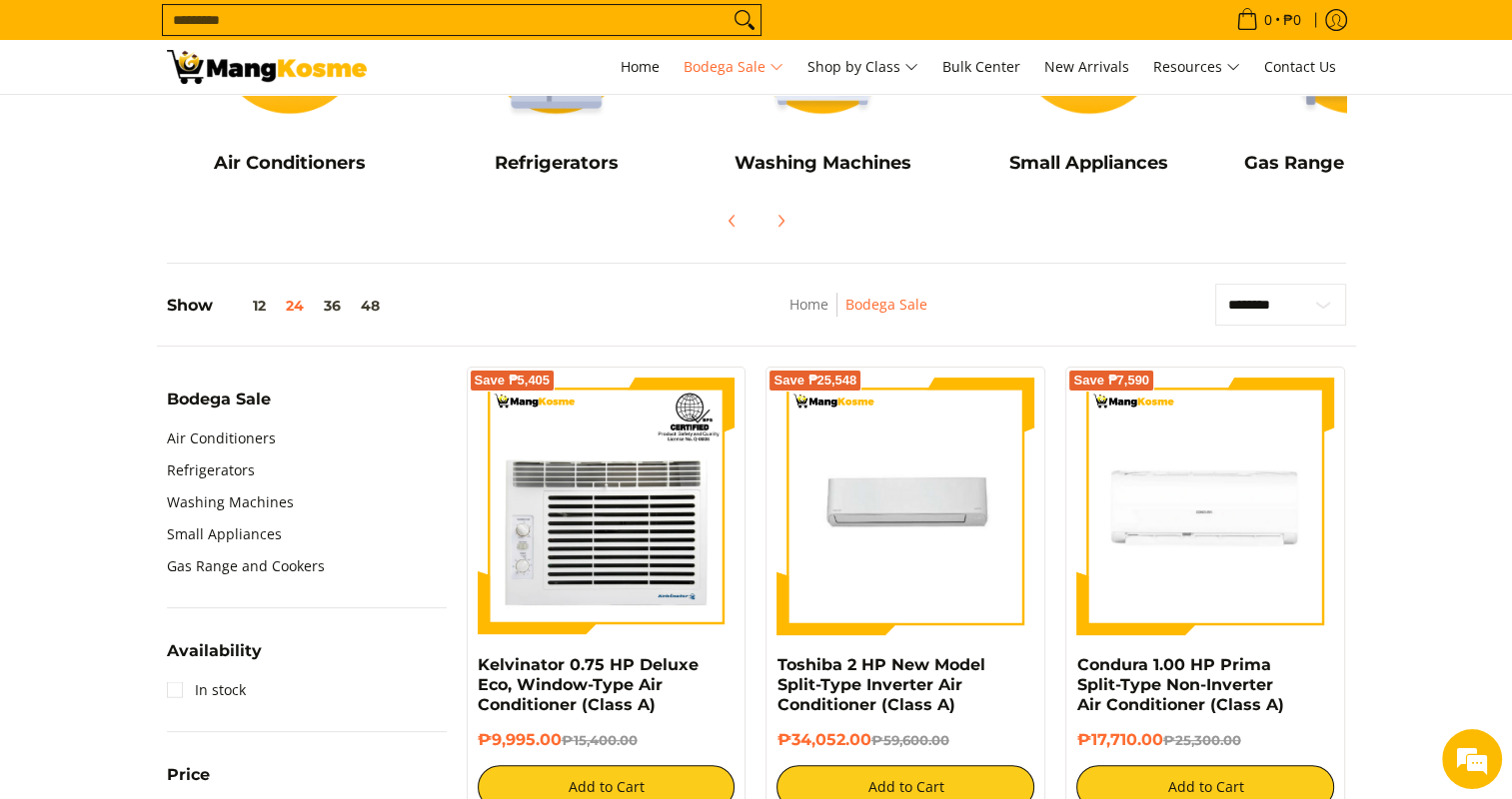 click on "Search..." at bounding box center [446, 20] 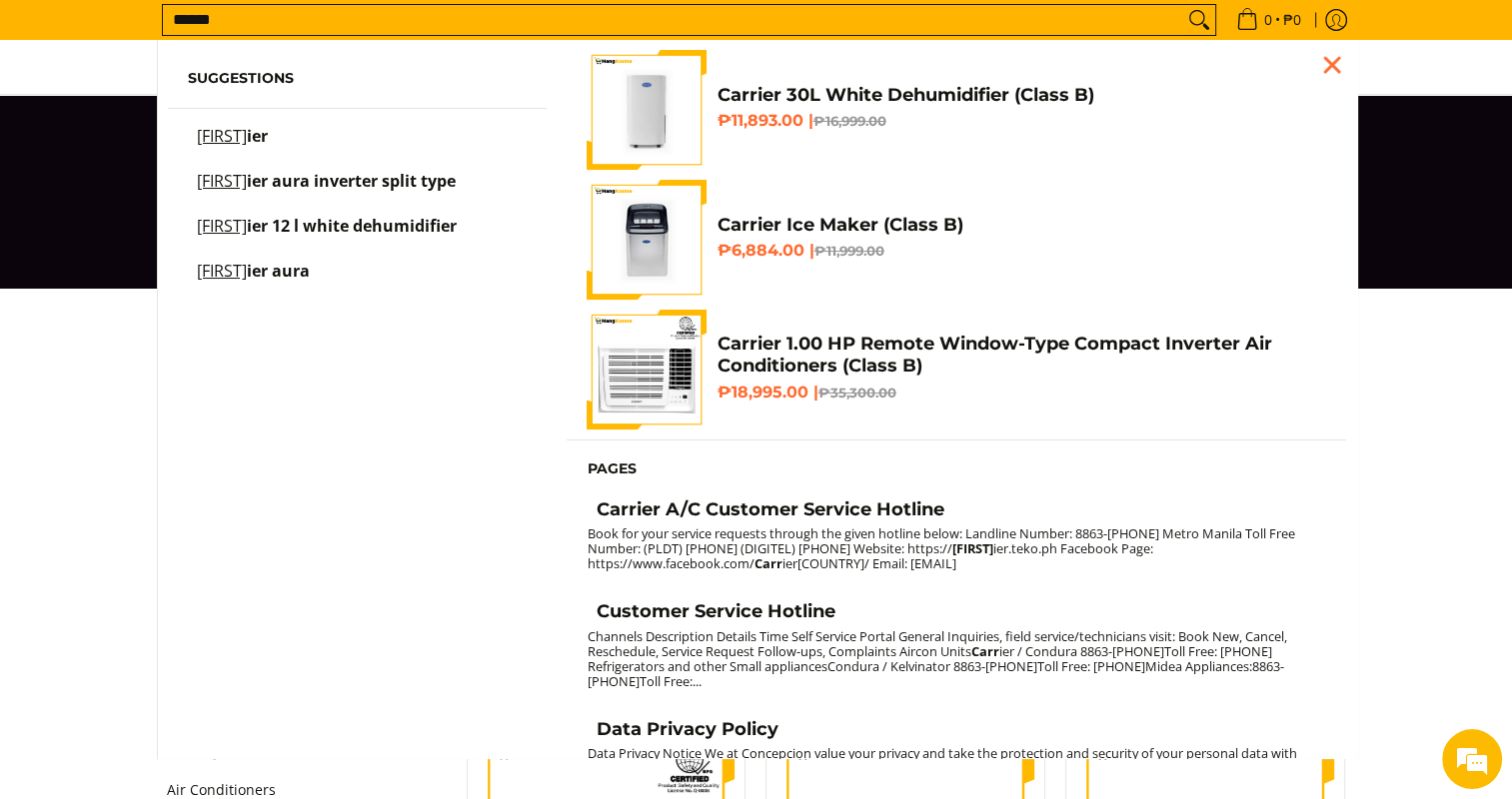 scroll, scrollTop: 0, scrollLeft: 0, axis: both 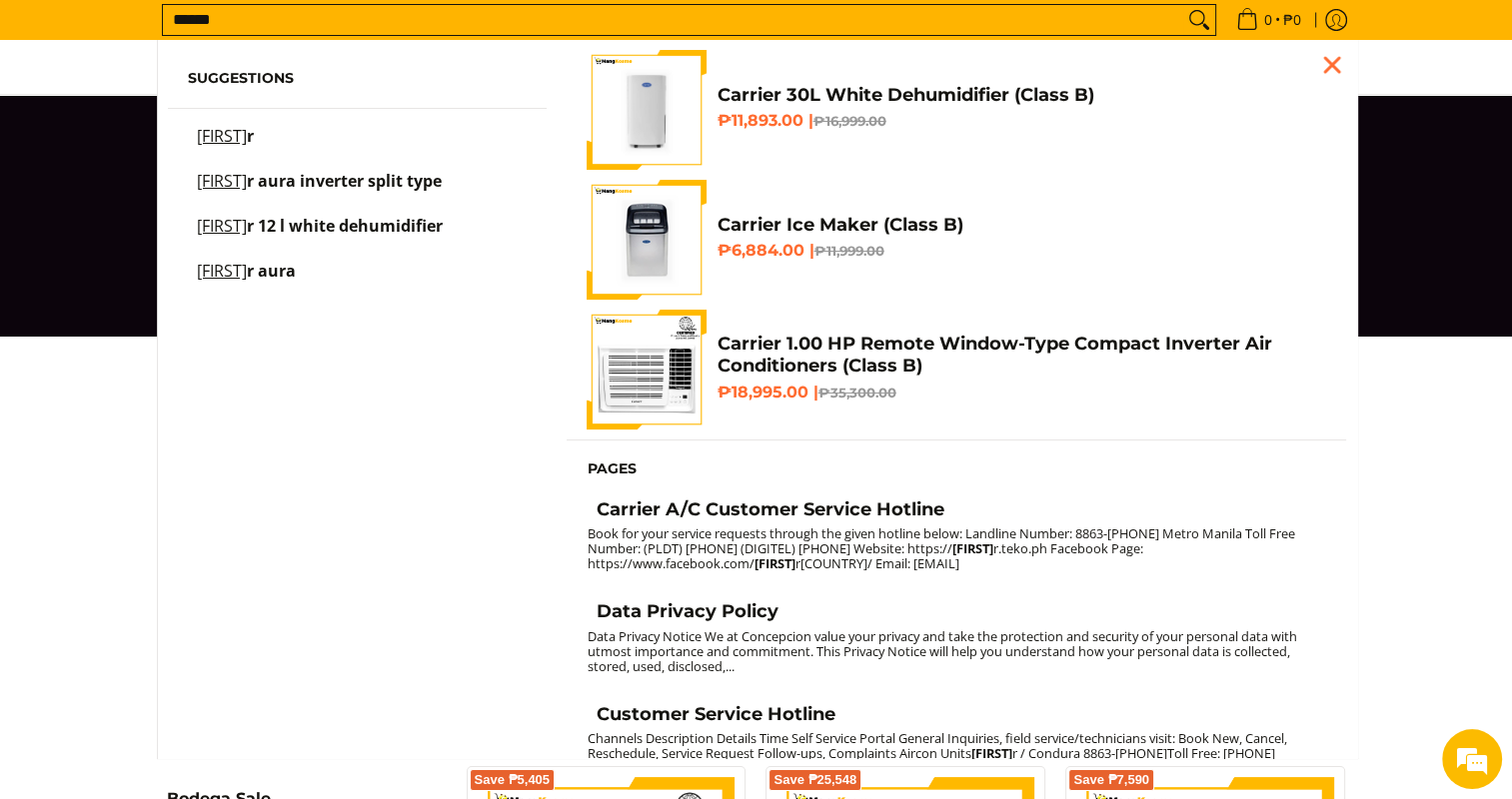 type on "******" 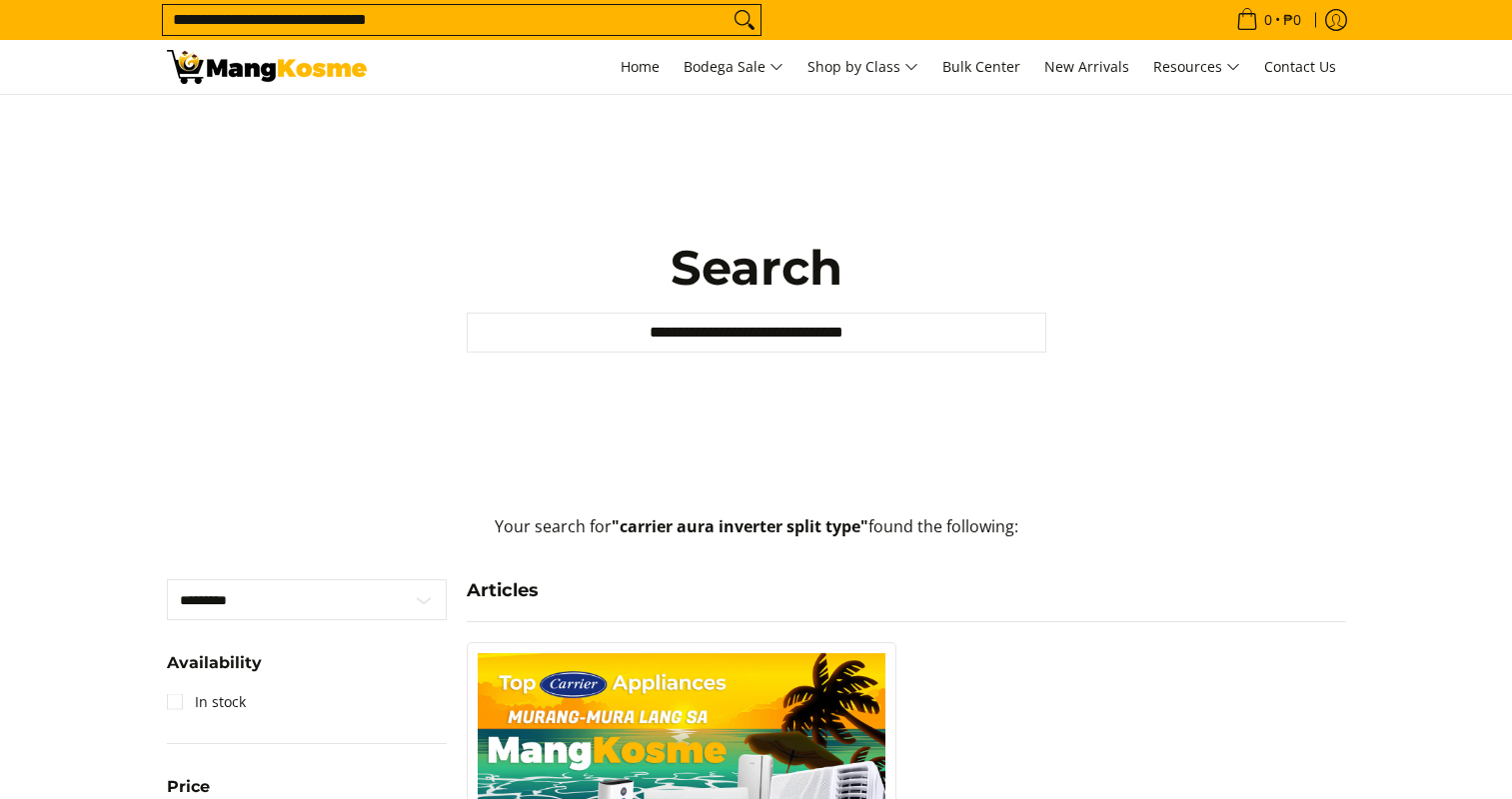 scroll, scrollTop: 0, scrollLeft: 0, axis: both 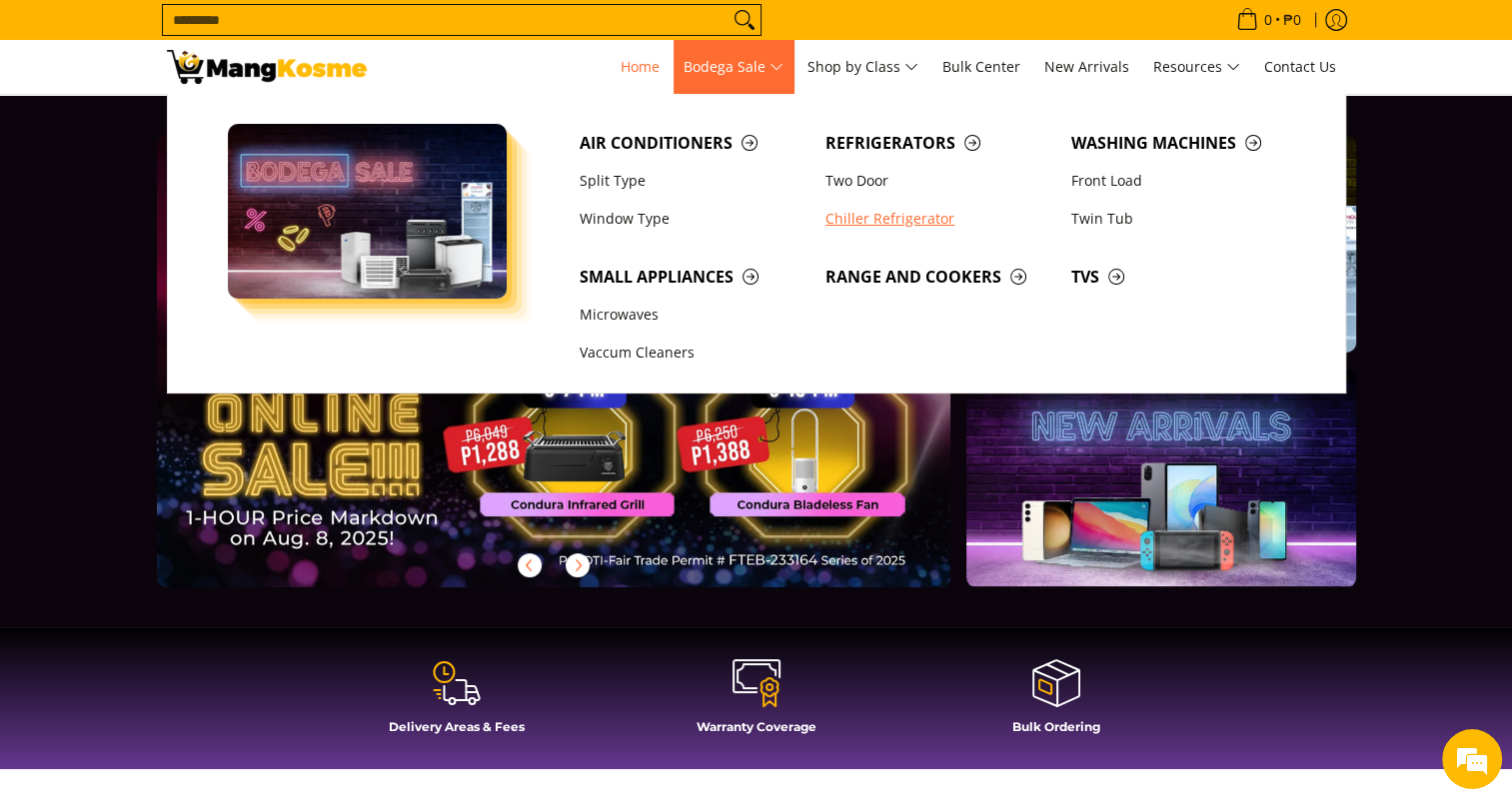 click on "Chiller Refrigerator" at bounding box center (938, 219) 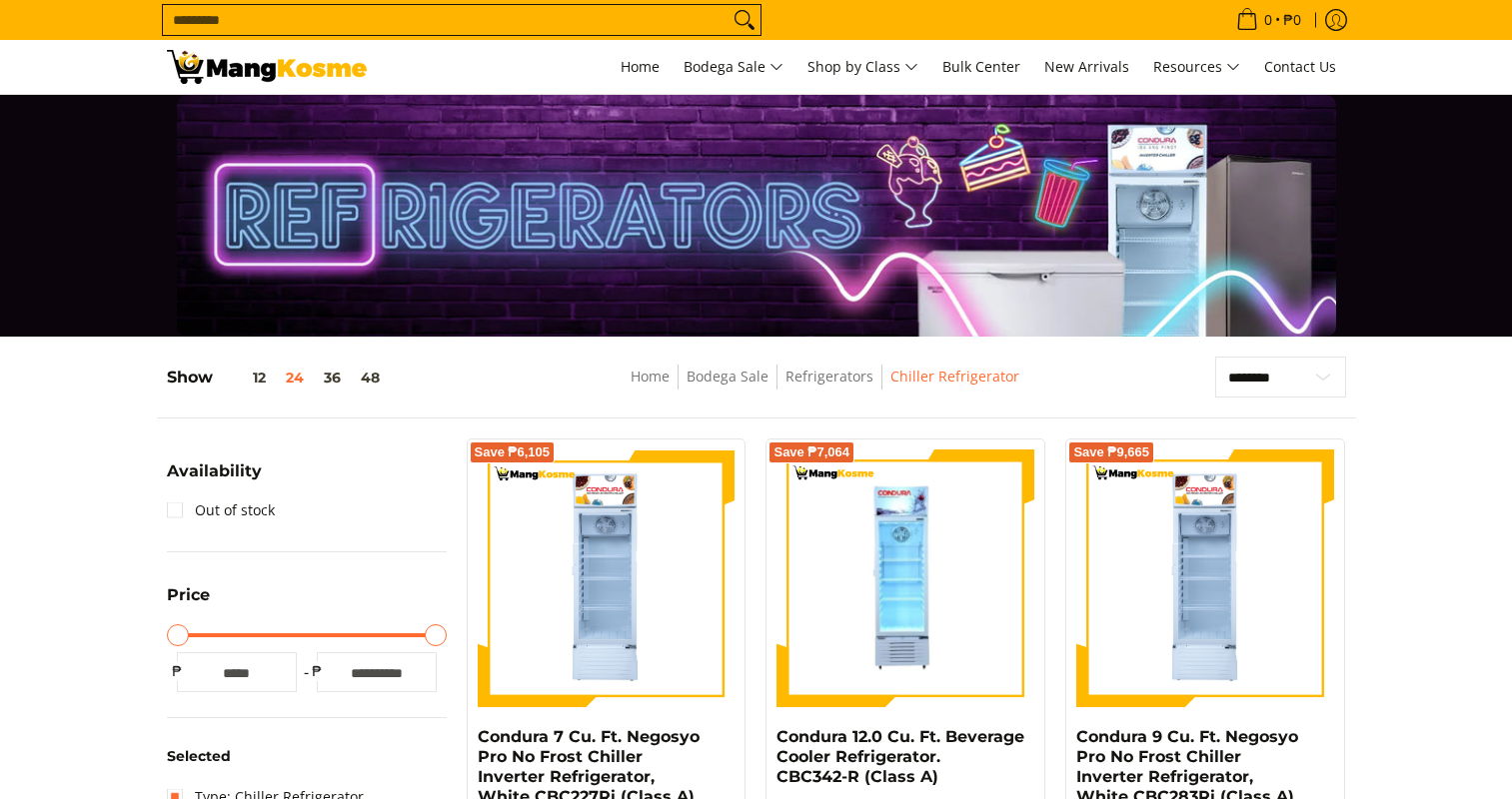 scroll, scrollTop: 0, scrollLeft: 0, axis: both 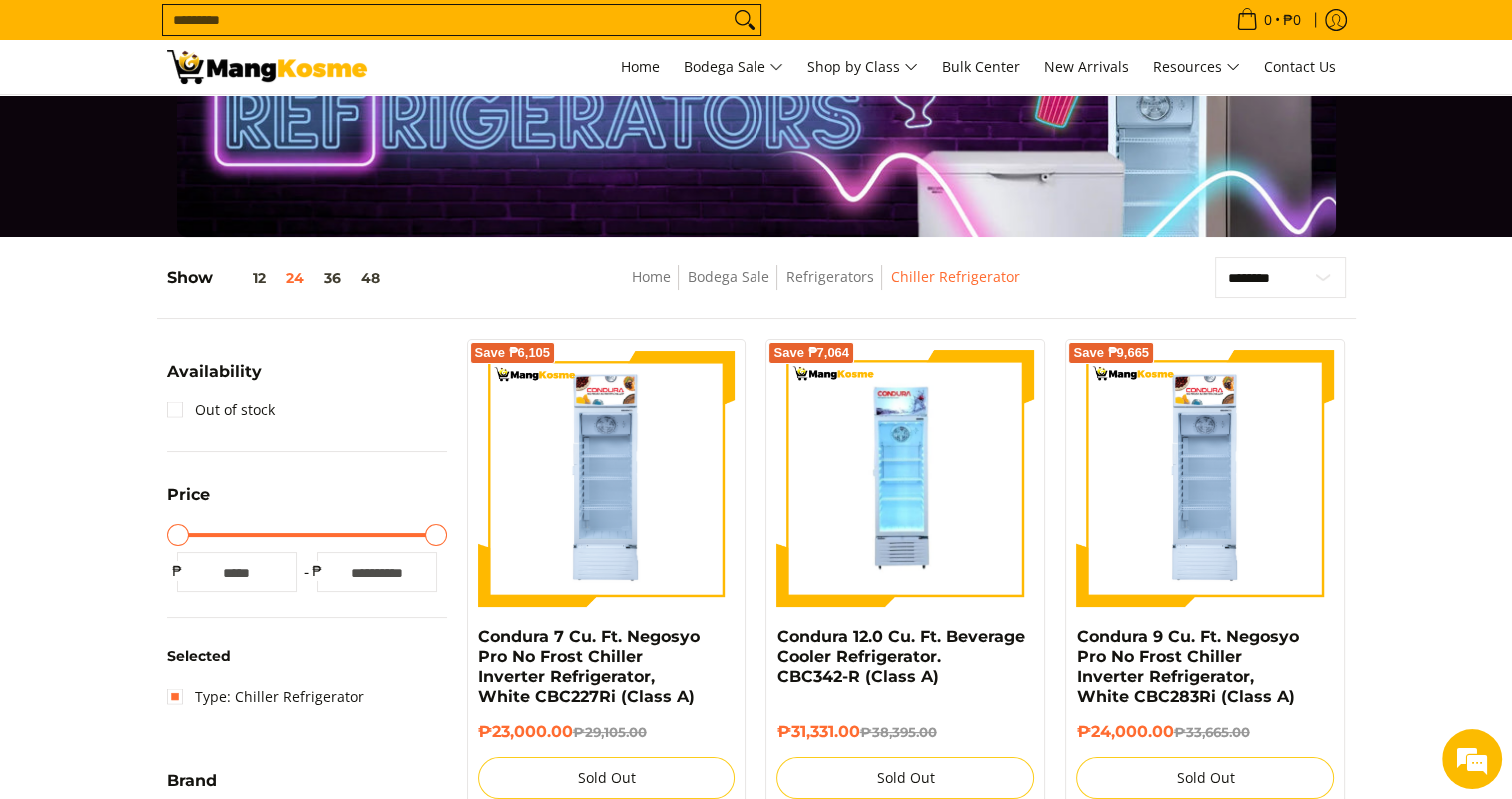 drag, startPoint x: 847, startPoint y: 250, endPoint x: 842, endPoint y: 260, distance: 11.18034 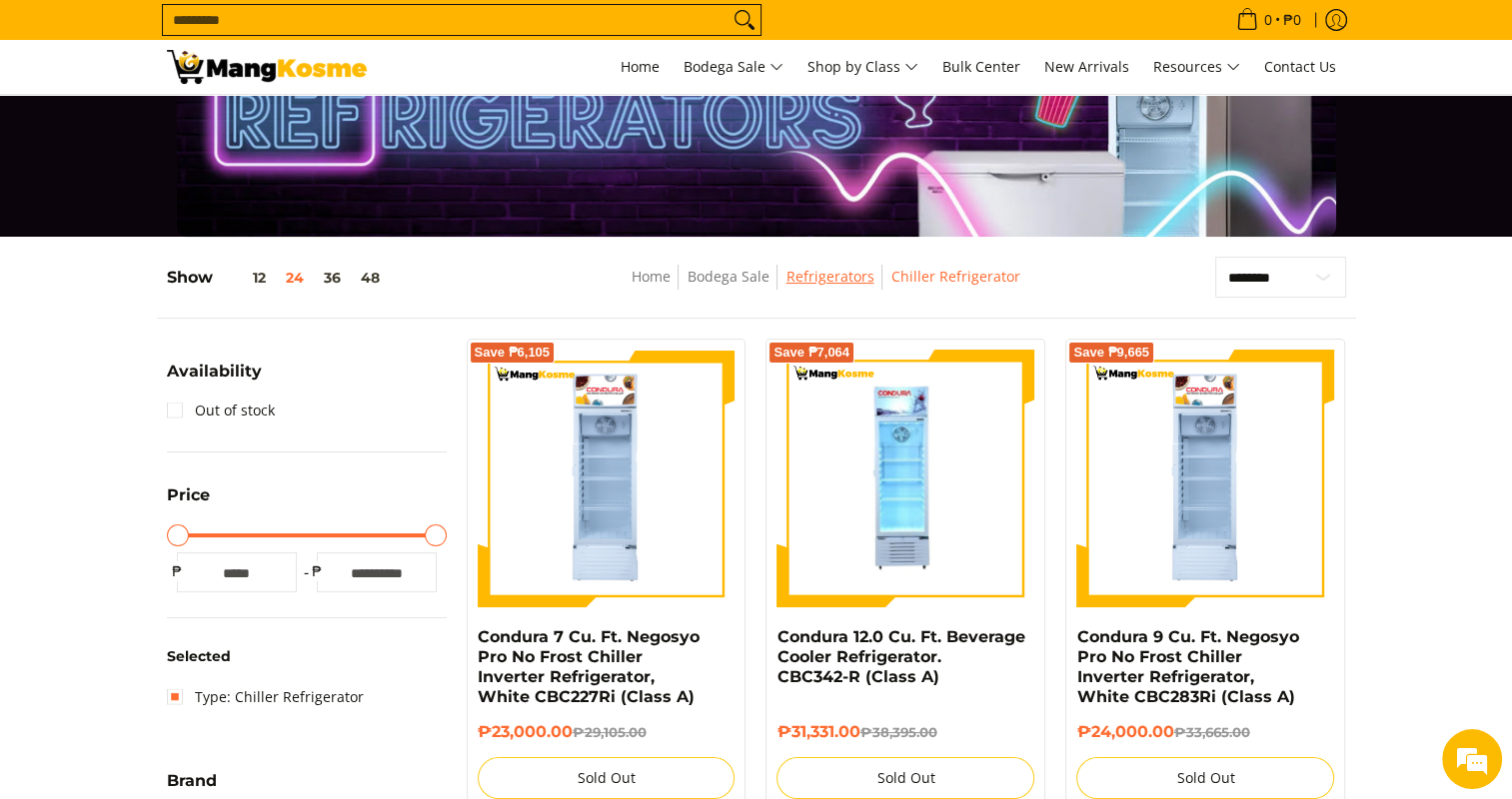 click on "Refrigerators" at bounding box center [829, 276] 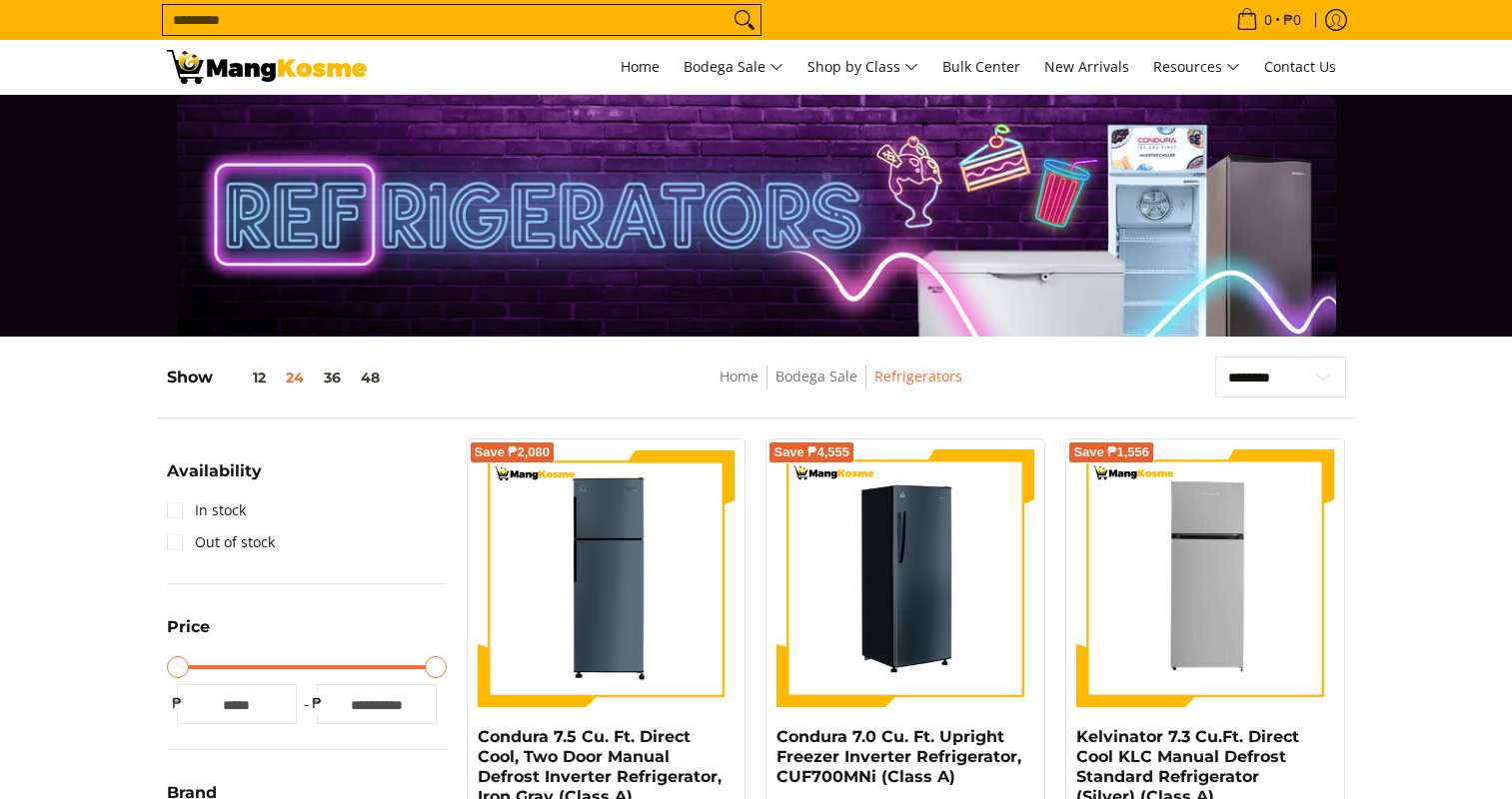 scroll, scrollTop: 200, scrollLeft: 0, axis: vertical 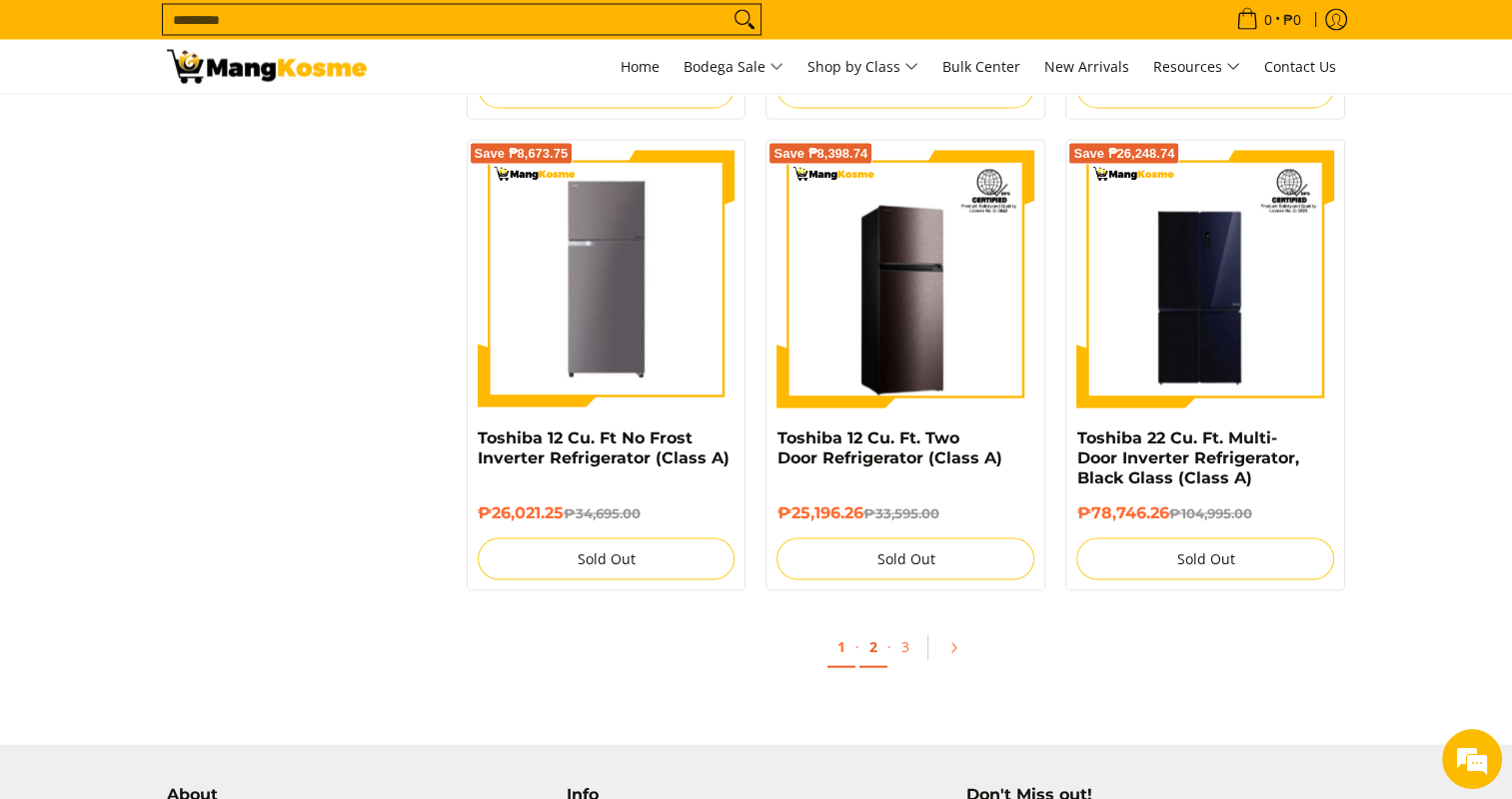 click on "2" at bounding box center (873, 647) 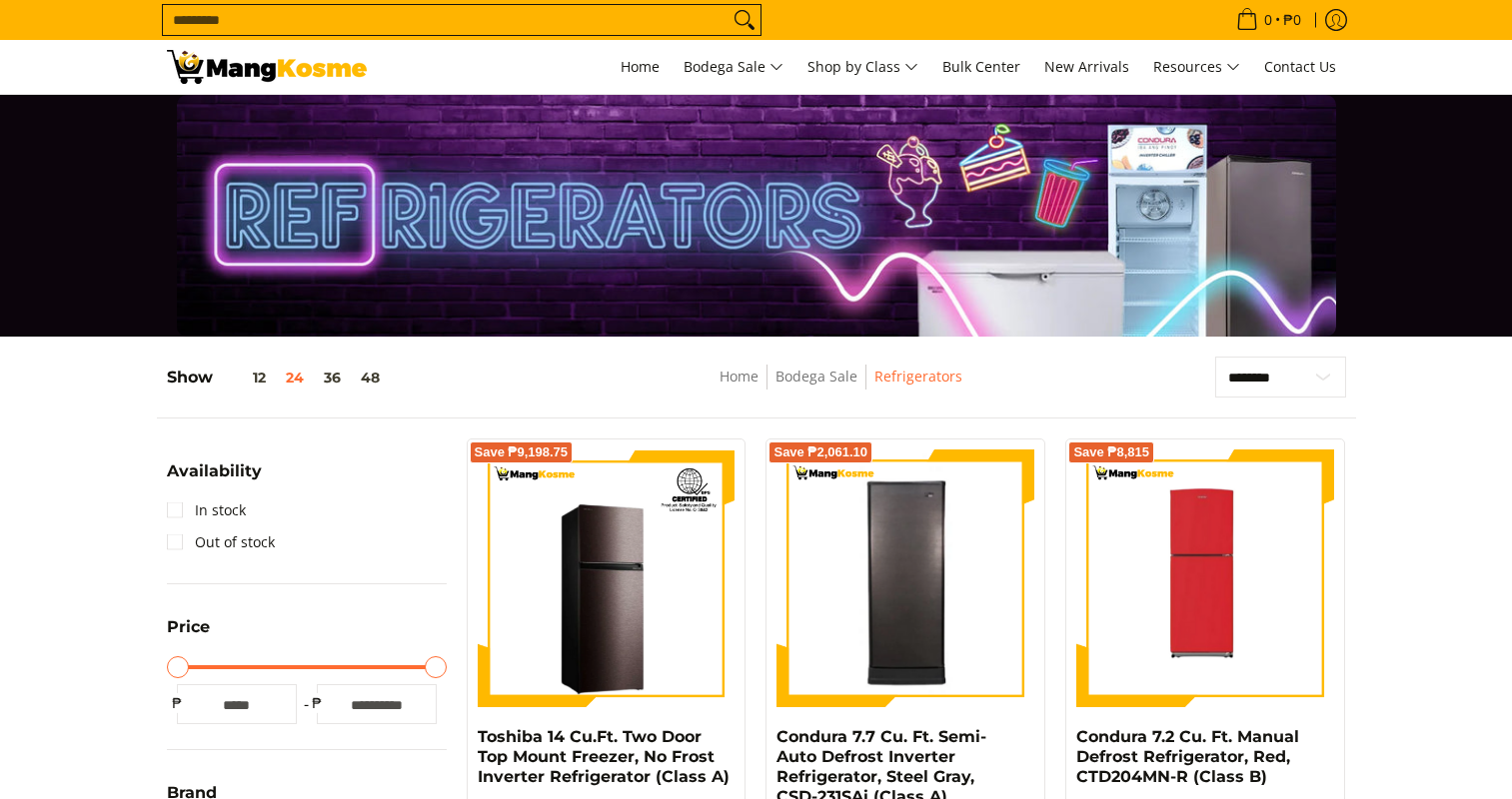 scroll, scrollTop: 251, scrollLeft: 0, axis: vertical 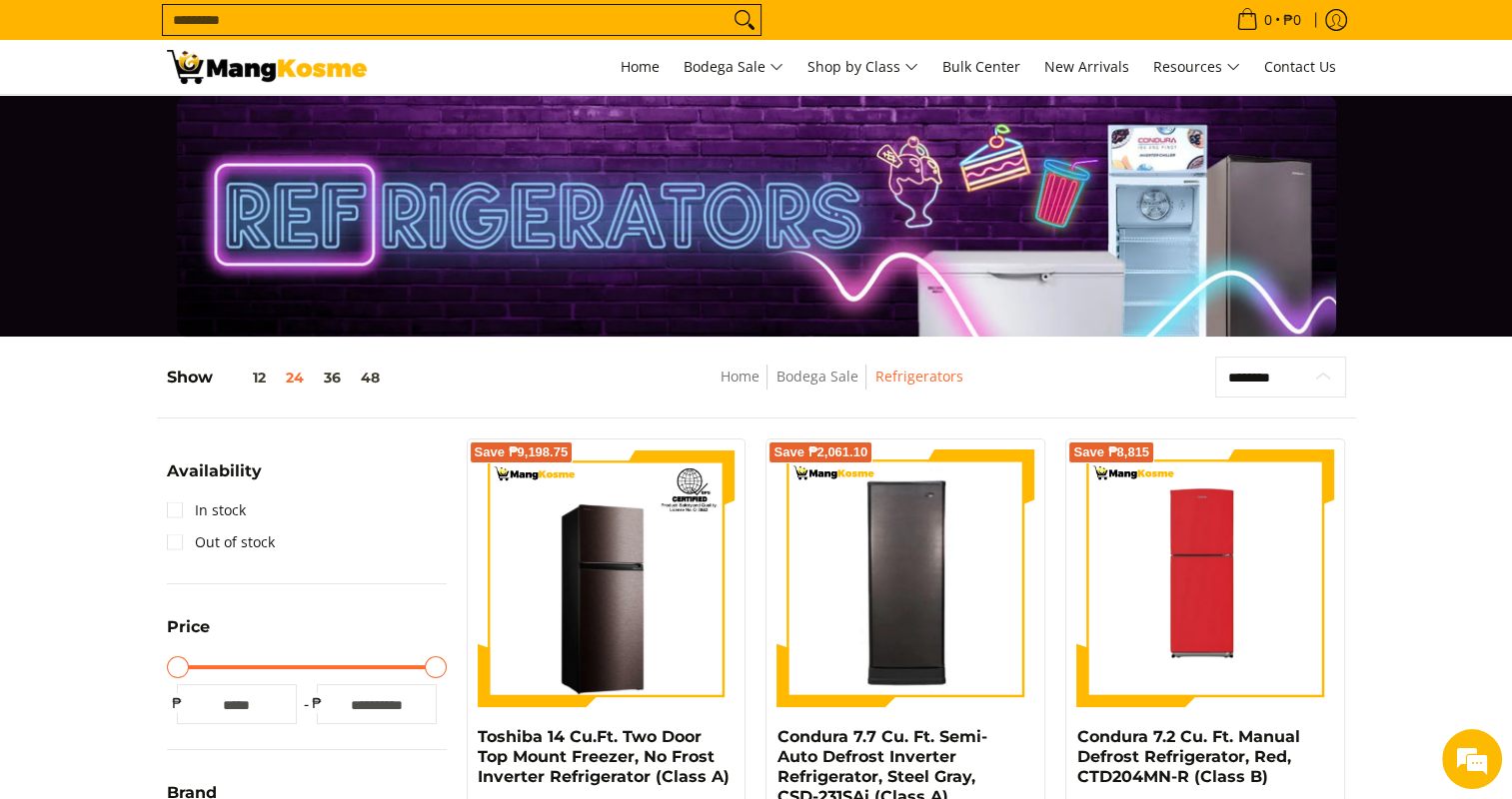 click on "**********" at bounding box center (1280, 378) 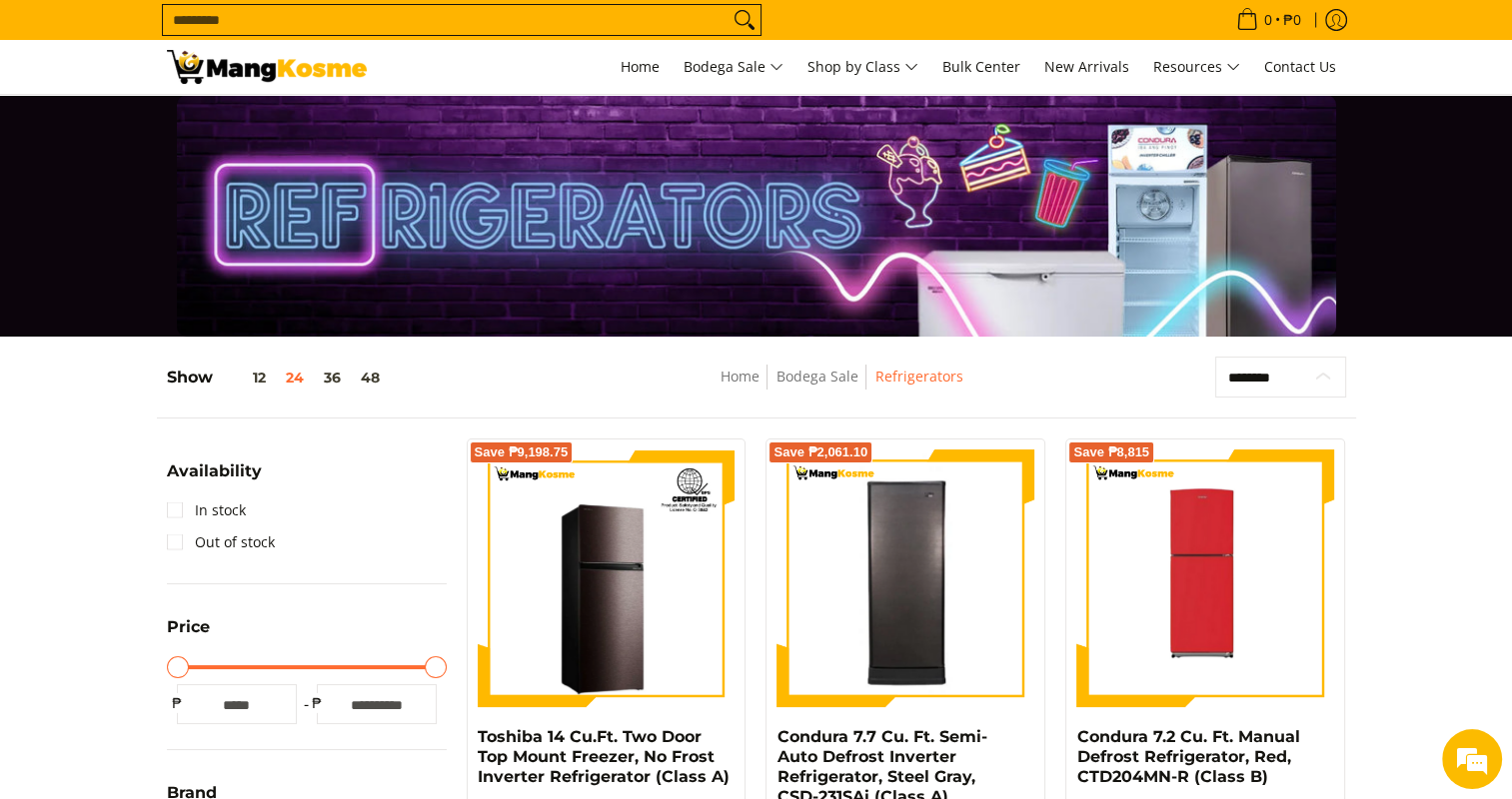 select on "**********" 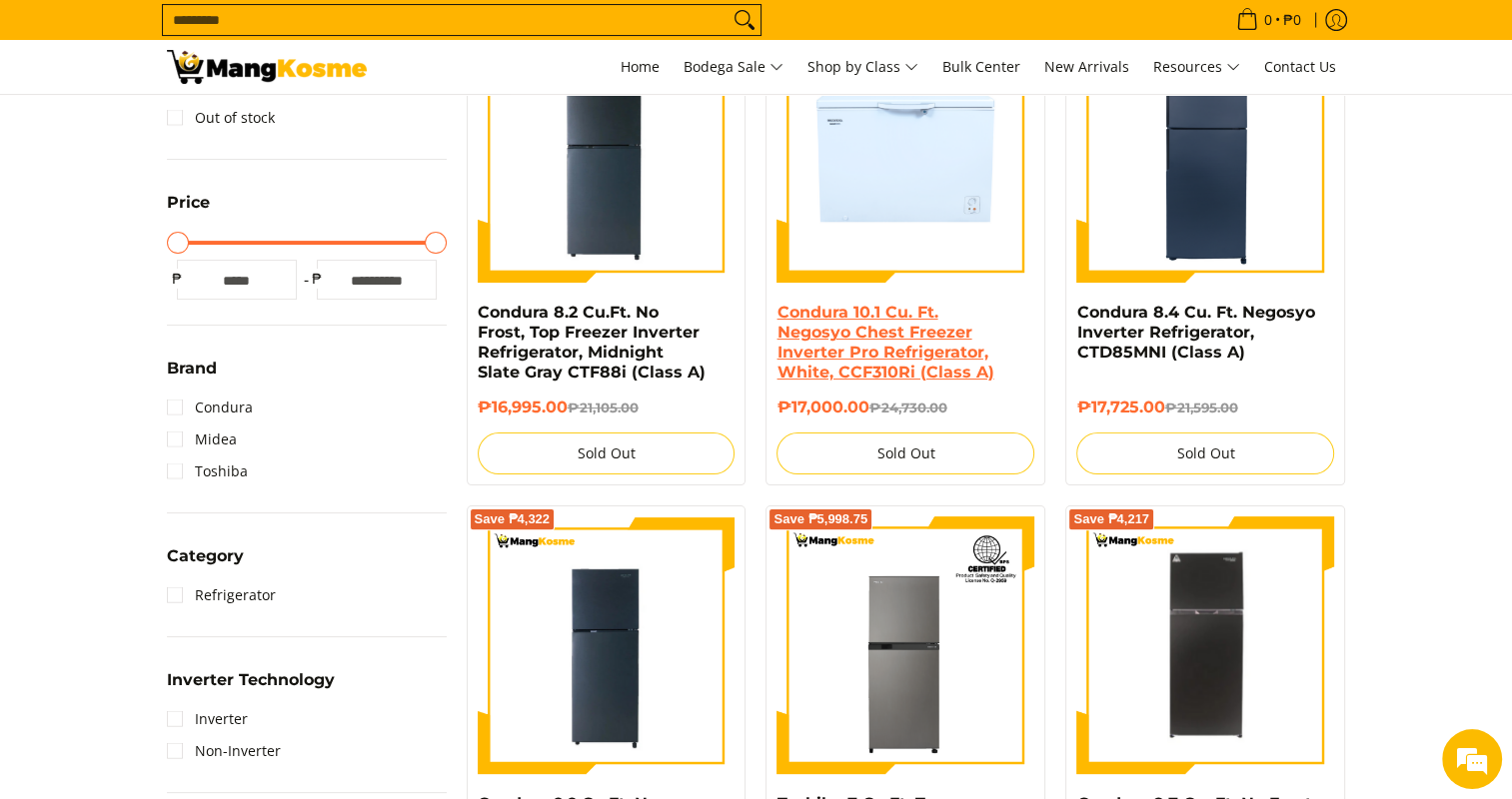 scroll, scrollTop: 261, scrollLeft: 0, axis: vertical 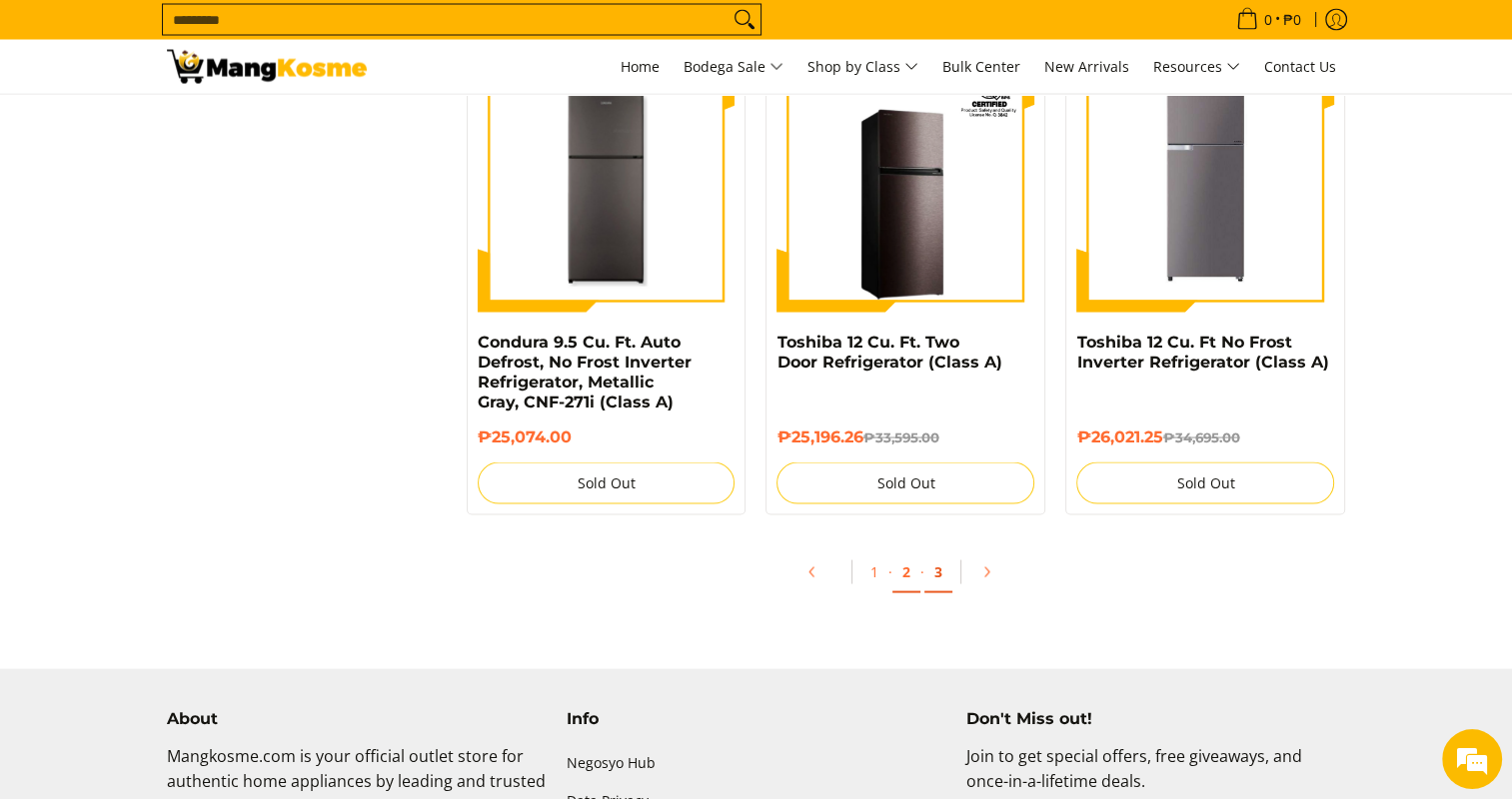 click on "3" at bounding box center [938, 572] 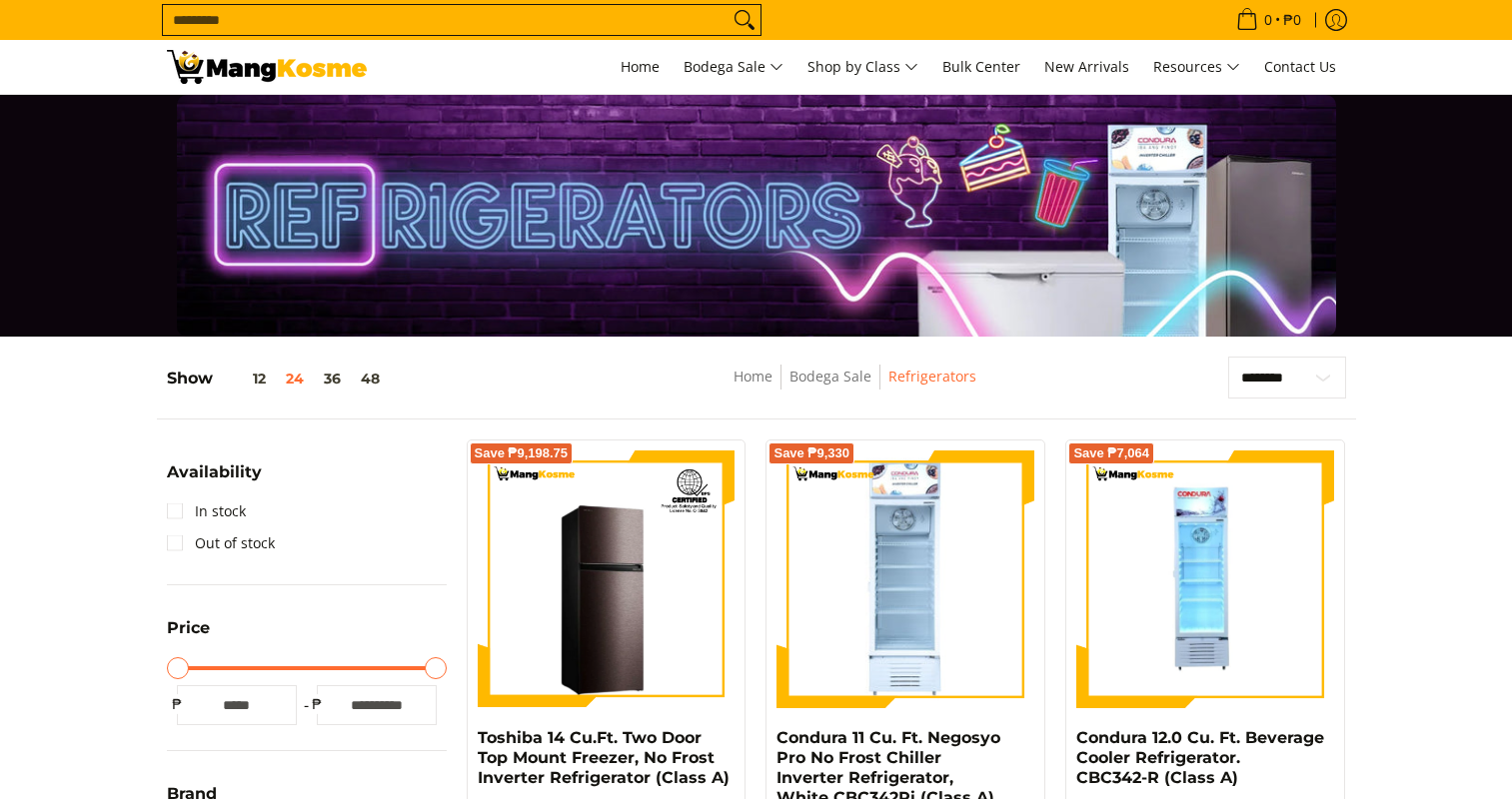 scroll, scrollTop: 146, scrollLeft: 0, axis: vertical 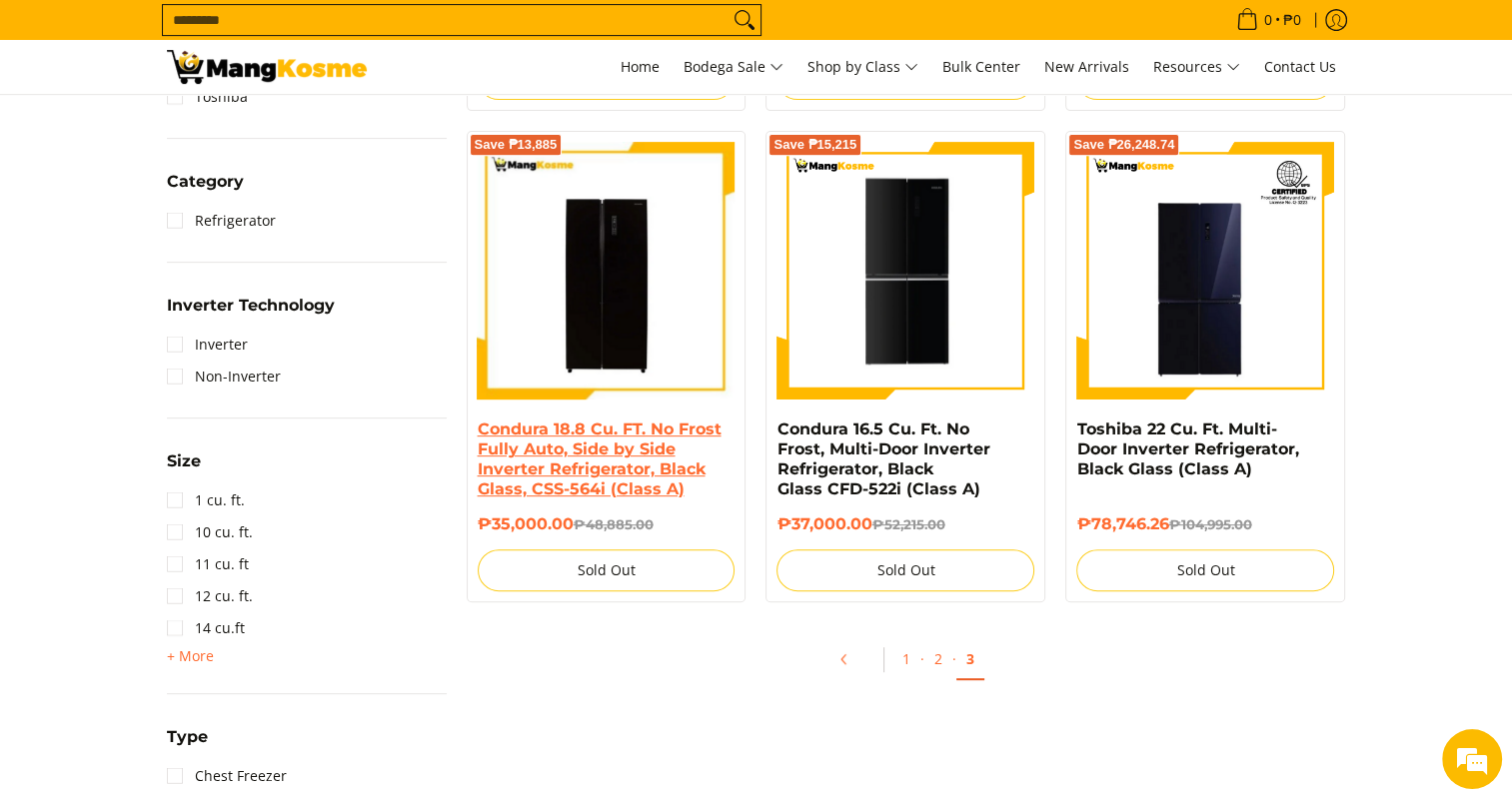 click on "Condura 18.8 Cu. FT. No Frost Fully Auto, Side by Side Inverter Refrigerator, Black Glass, CSS-564i (Class A)" at bounding box center [600, 458] 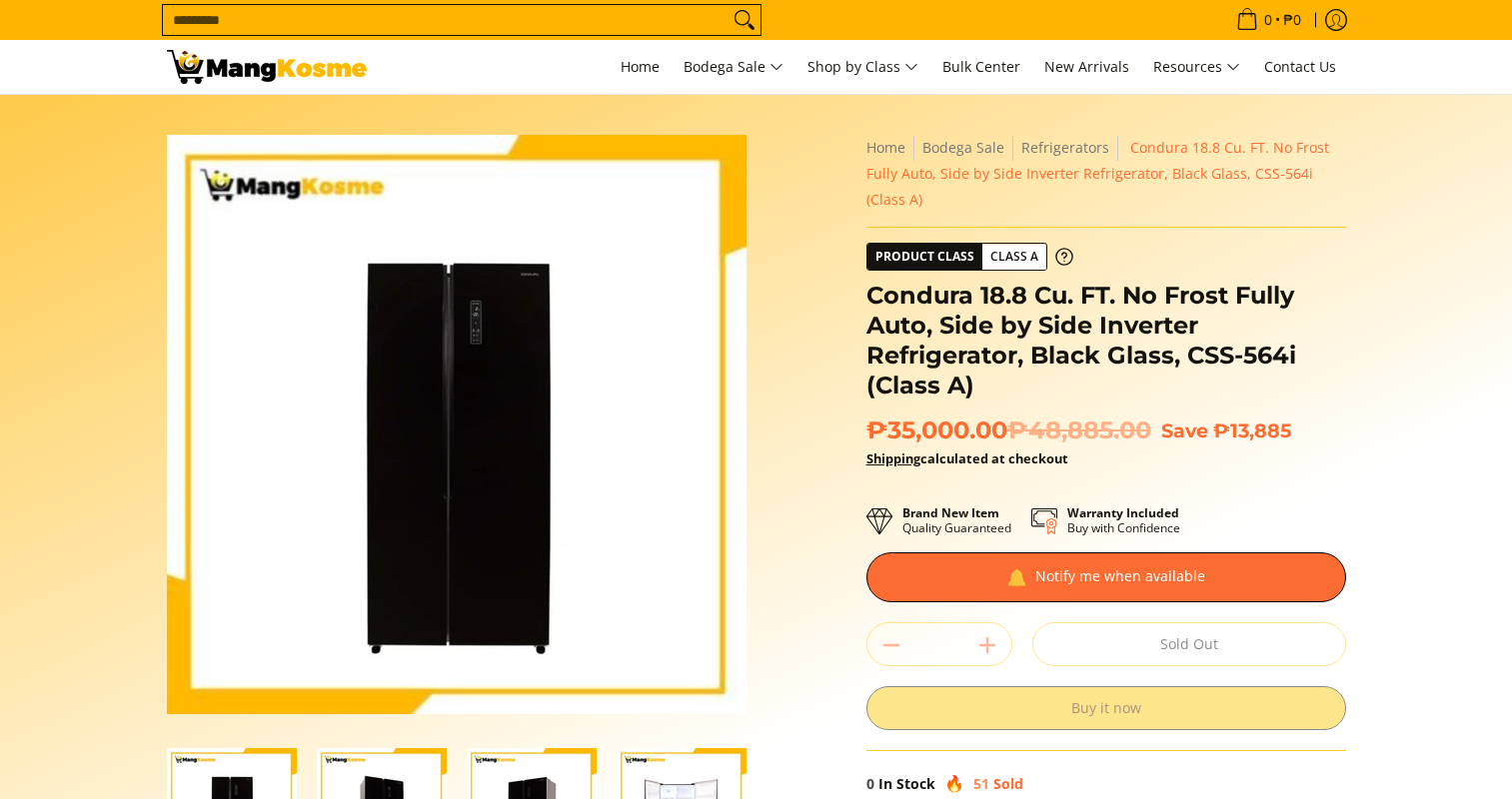 scroll, scrollTop: 0, scrollLeft: 0, axis: both 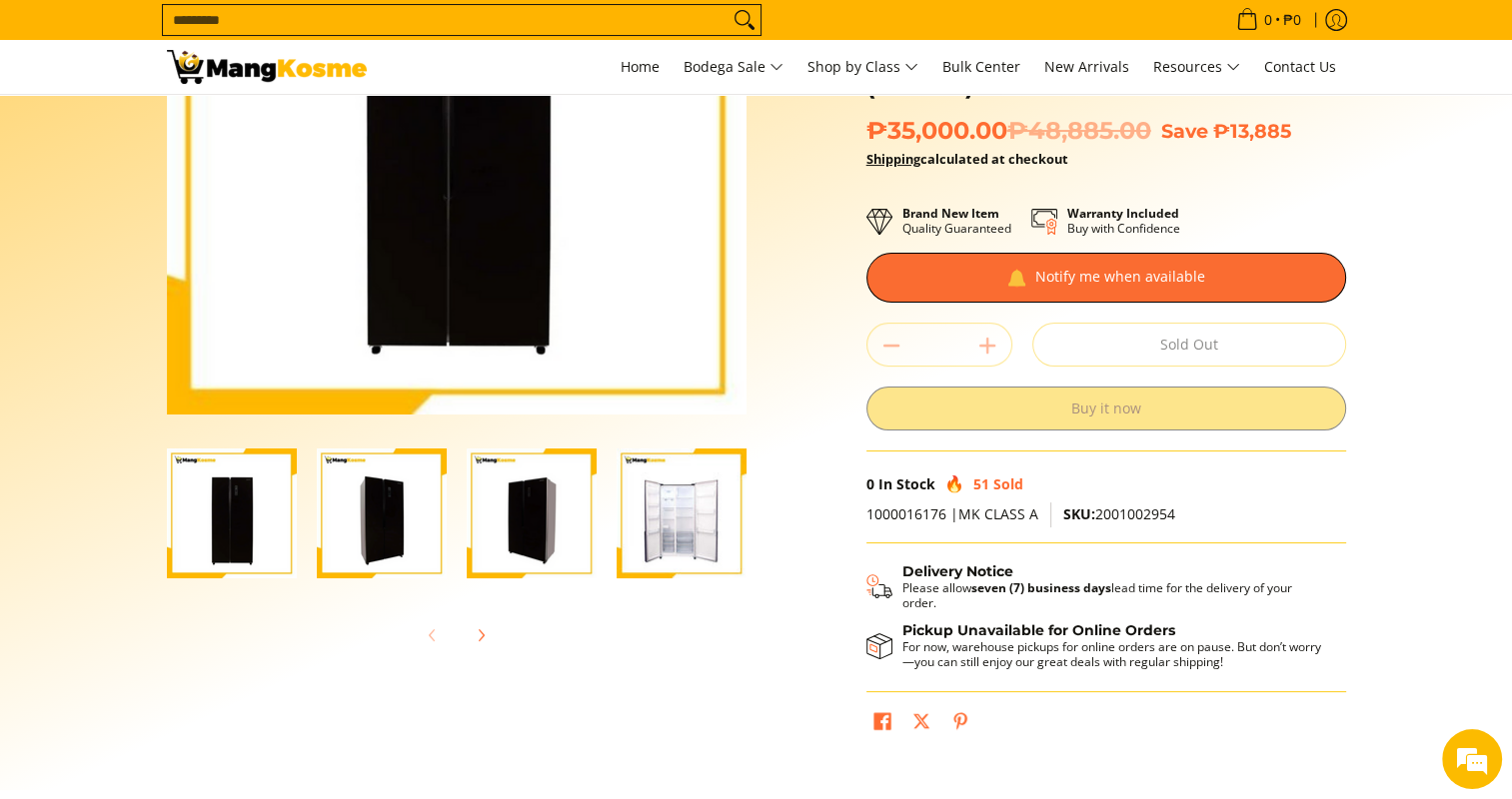 click at bounding box center (382, 513) 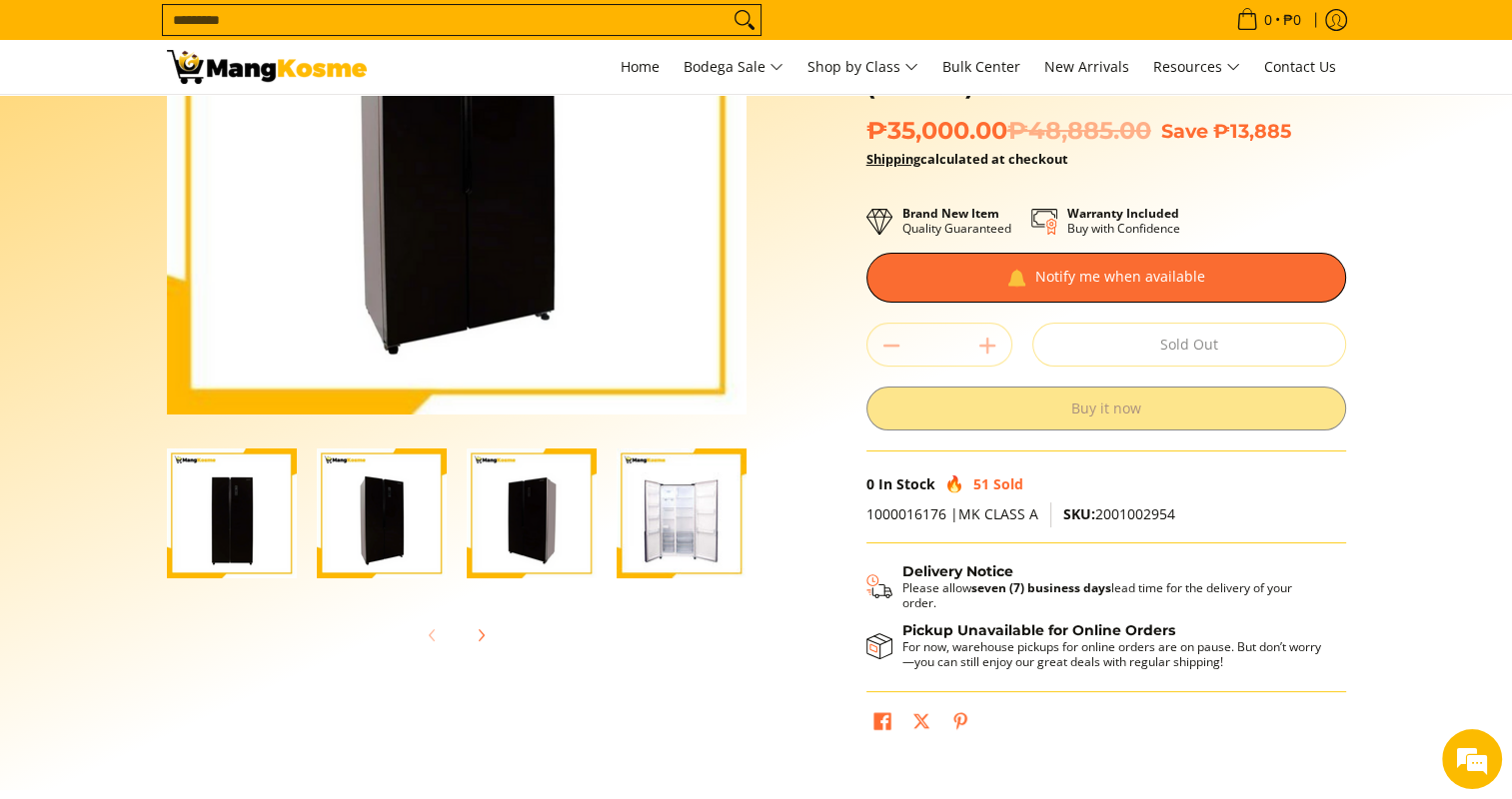 click at bounding box center [532, 513] 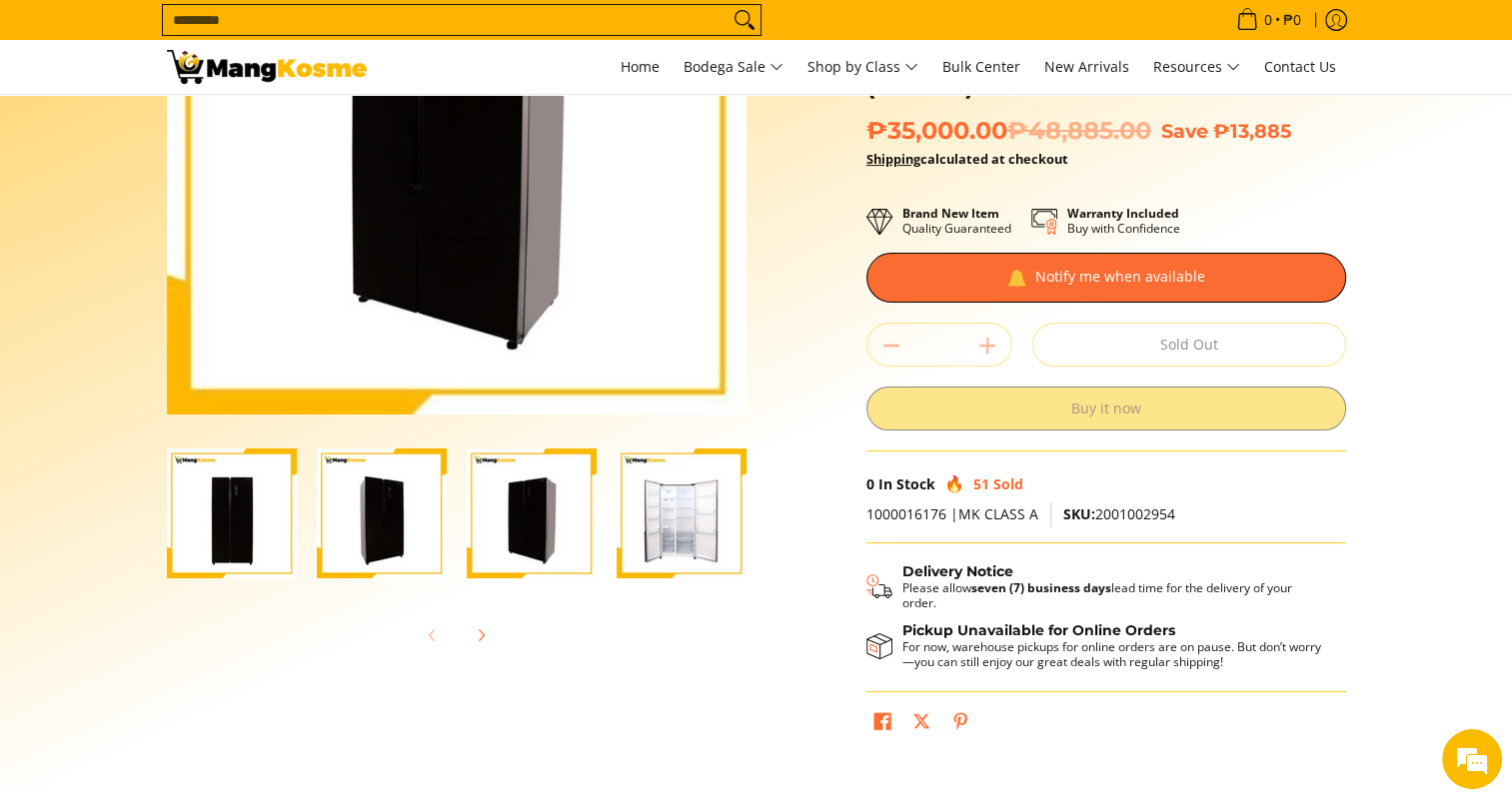 click at bounding box center (682, 513) 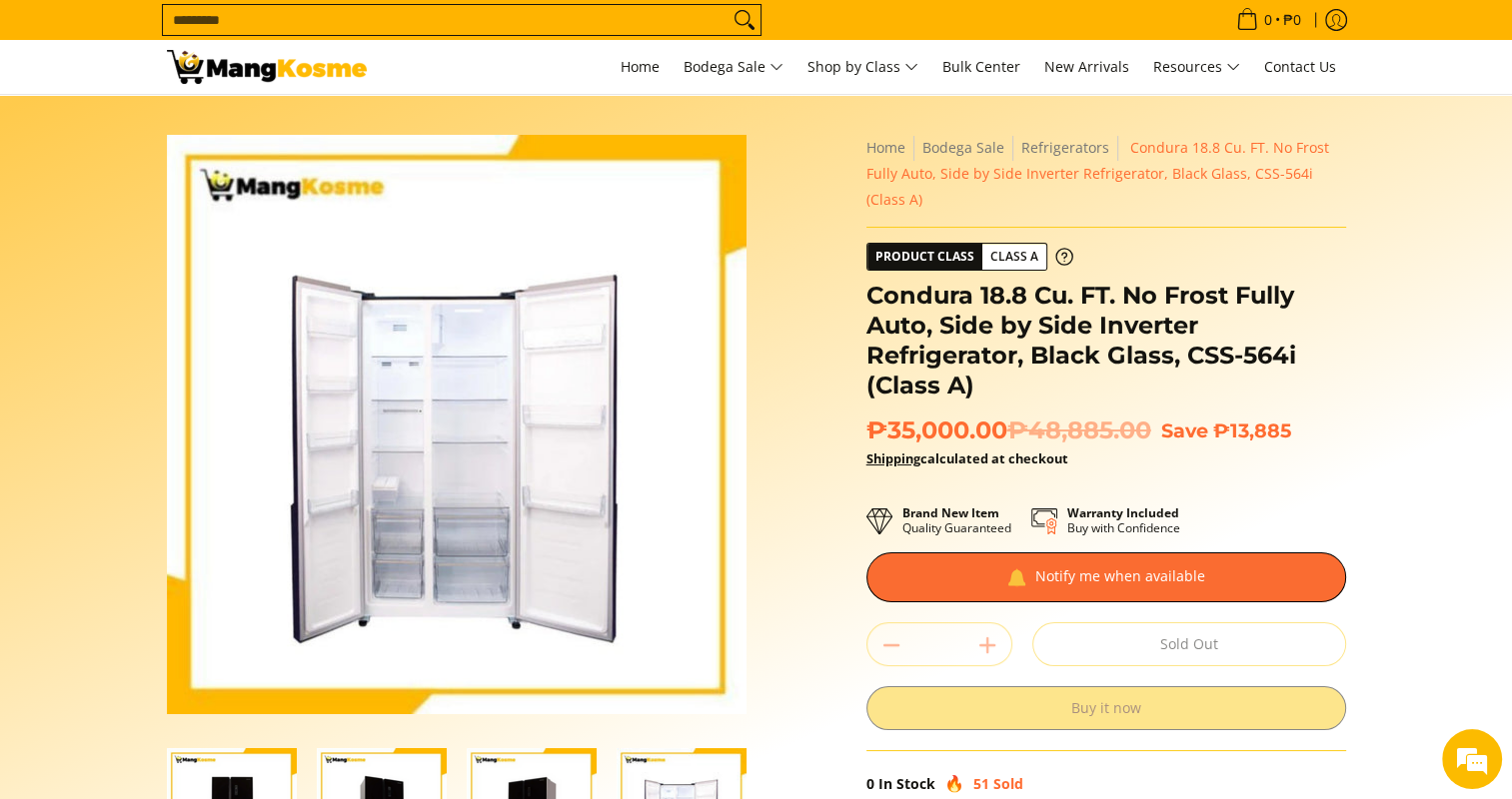 scroll, scrollTop: 100, scrollLeft: 0, axis: vertical 